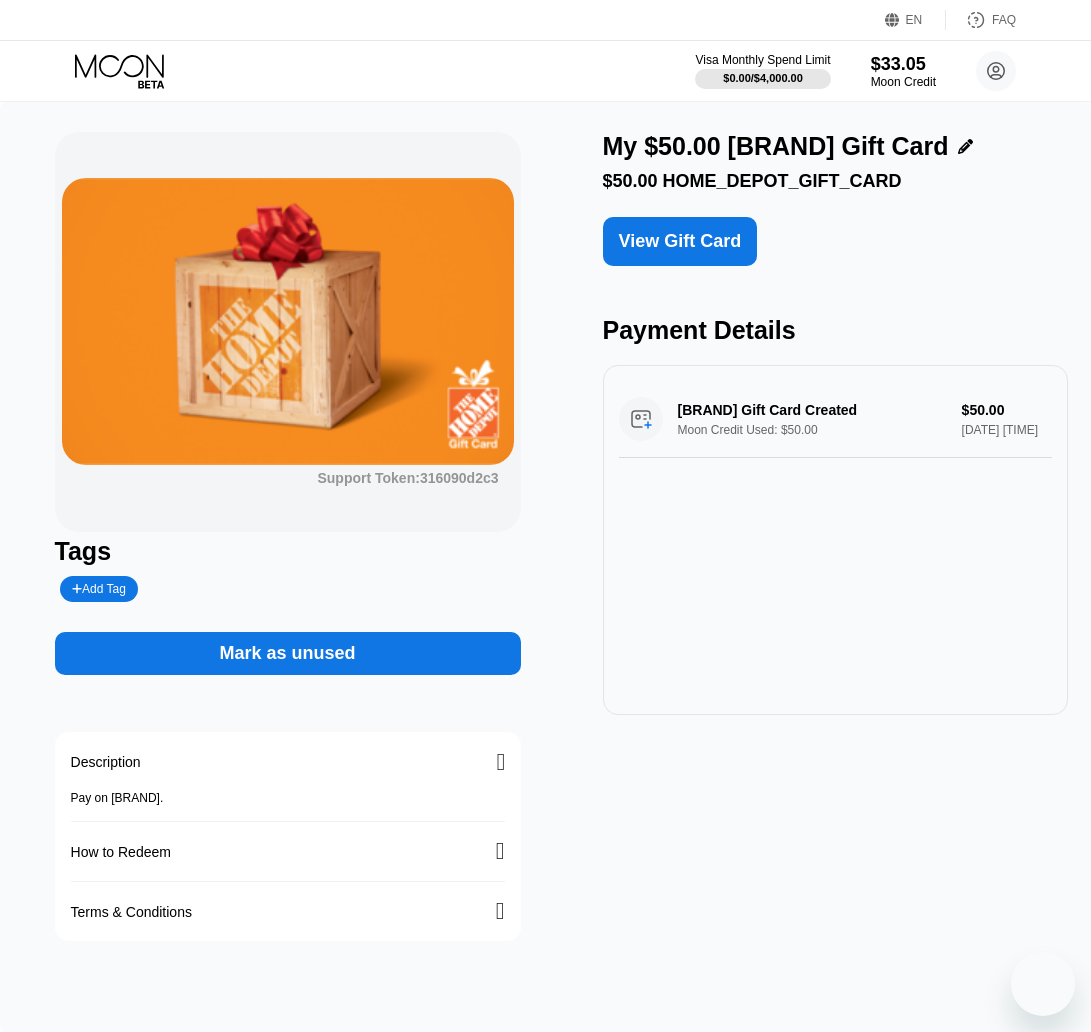 scroll, scrollTop: 0, scrollLeft: 0, axis: both 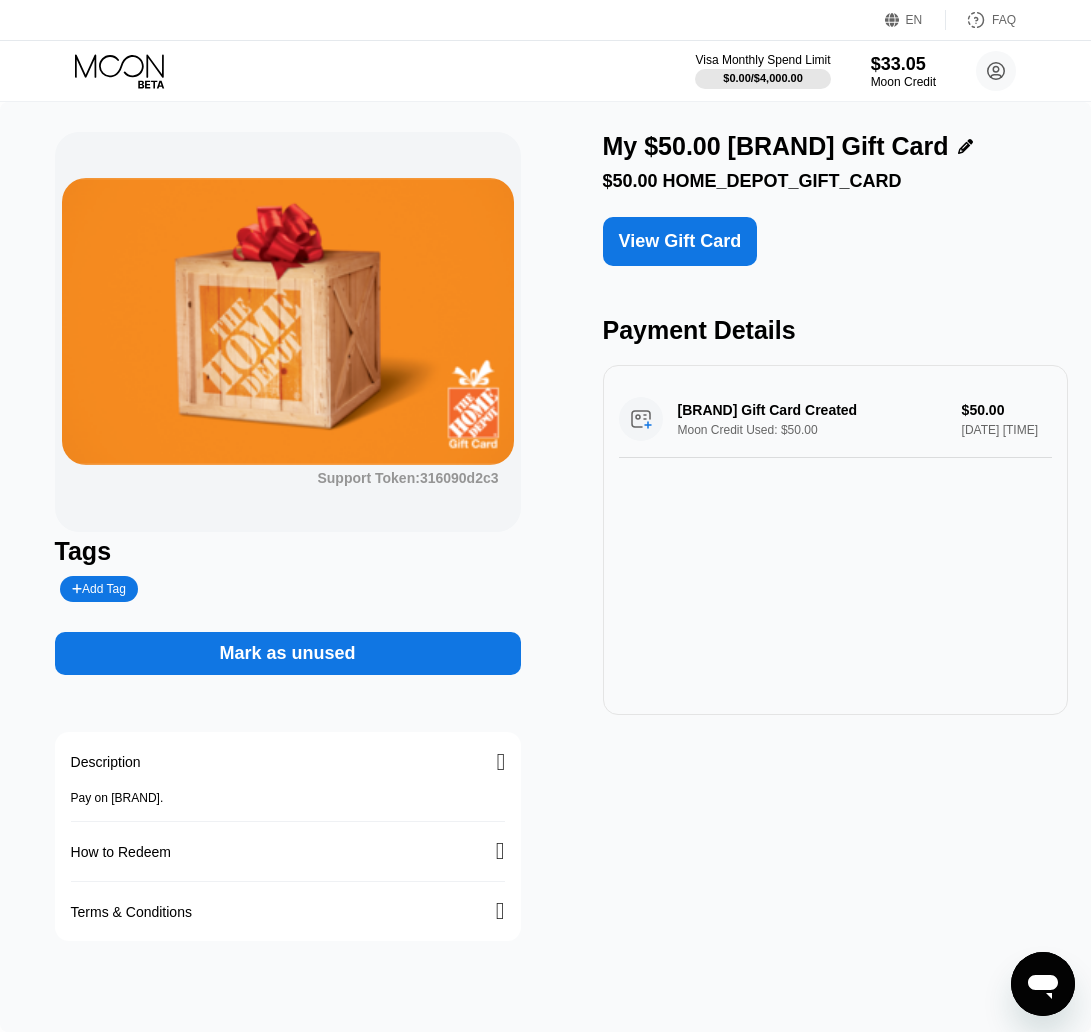 click on "Home Depot Gift Card Created Moon Credit Used: $50.00 $50.00 Aug 04, 2025 7:20 PM" at bounding box center [836, 540] 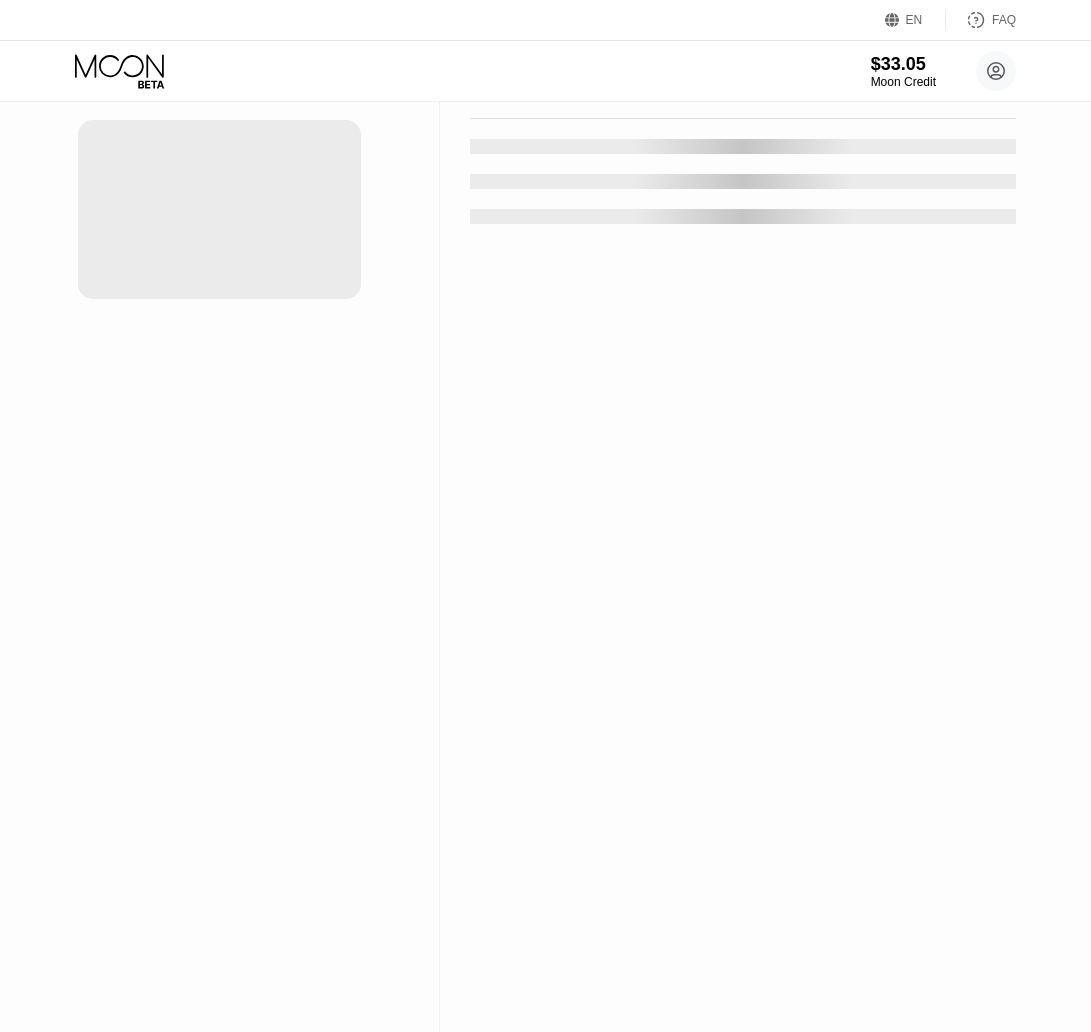 scroll, scrollTop: 0, scrollLeft: 0, axis: both 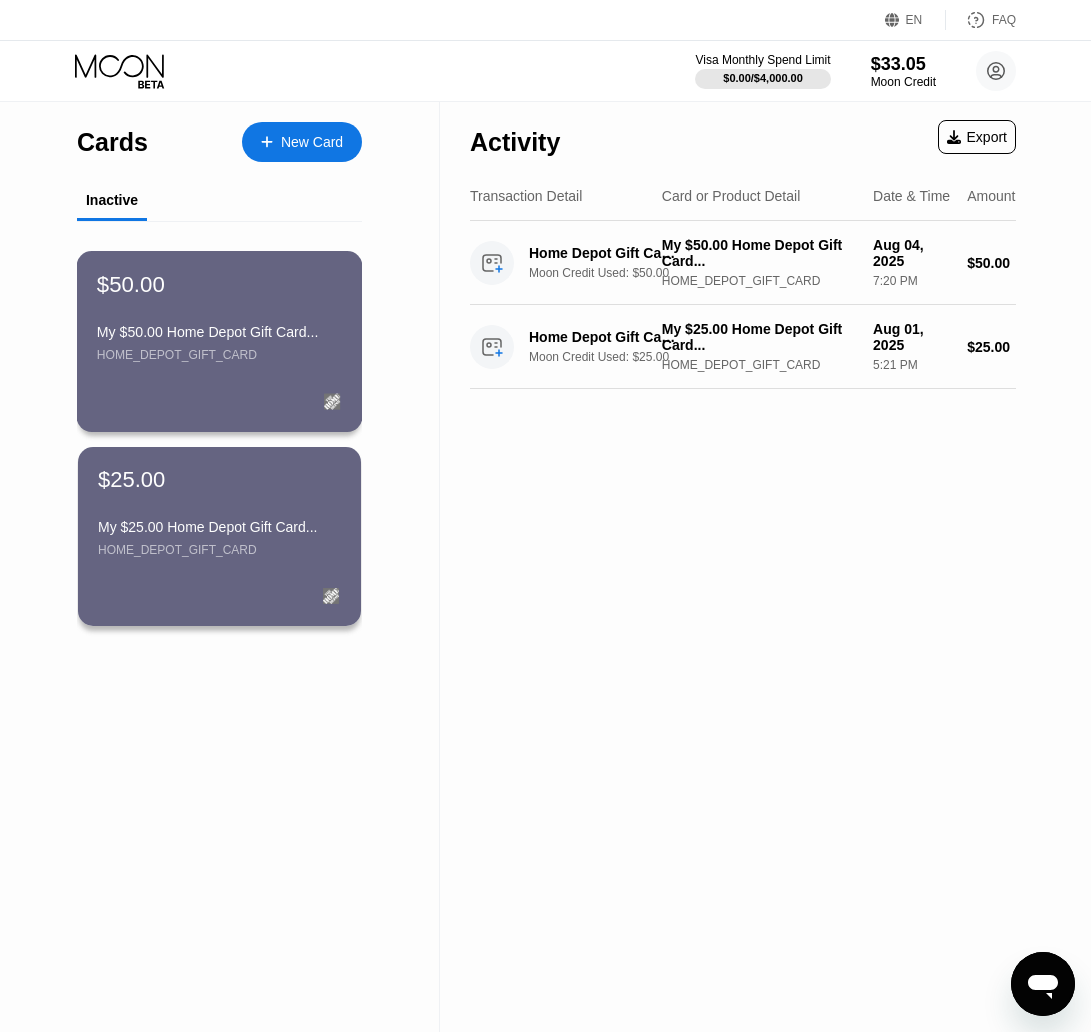 click on "My $50.00 Home Depot Gift Card..." at bounding box center (219, 332) 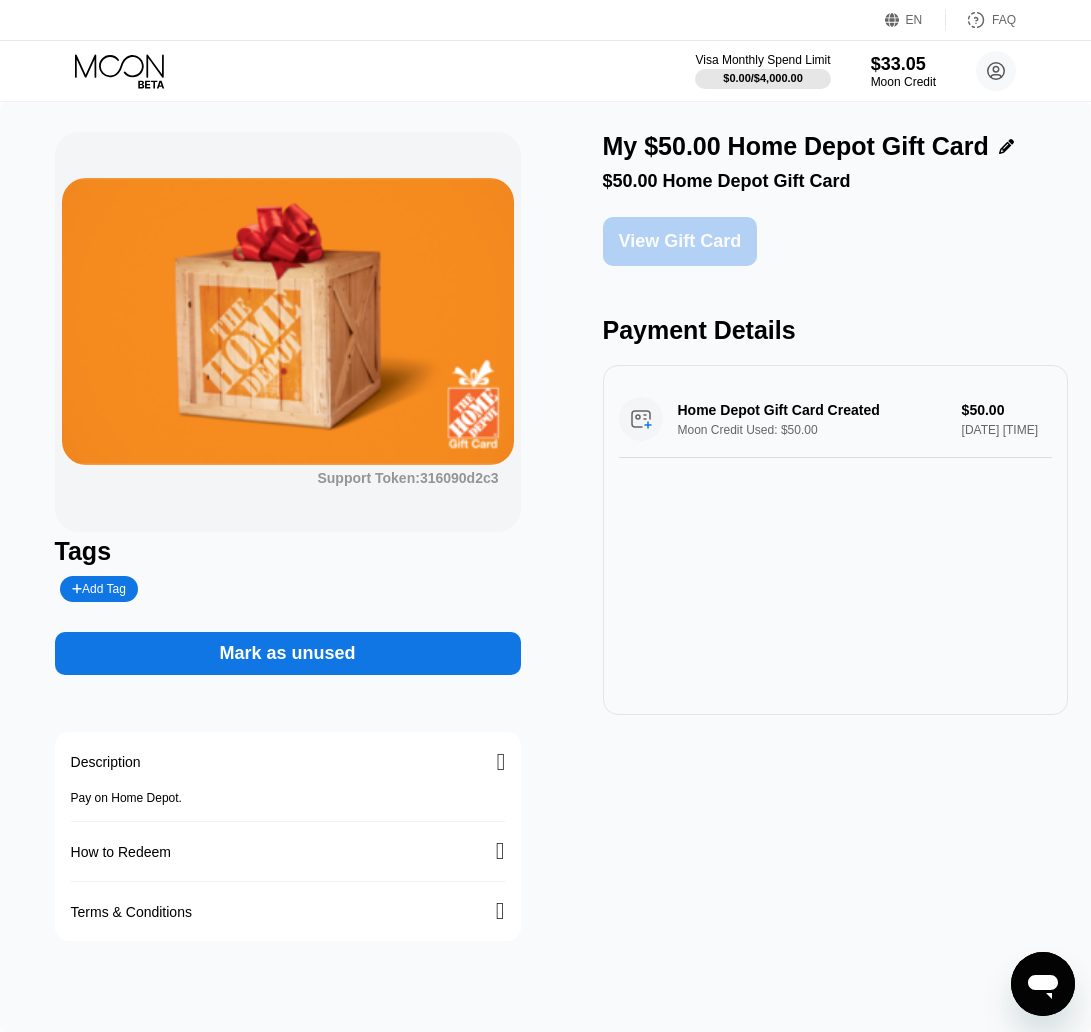 click on "View Gift Card" at bounding box center (680, 241) 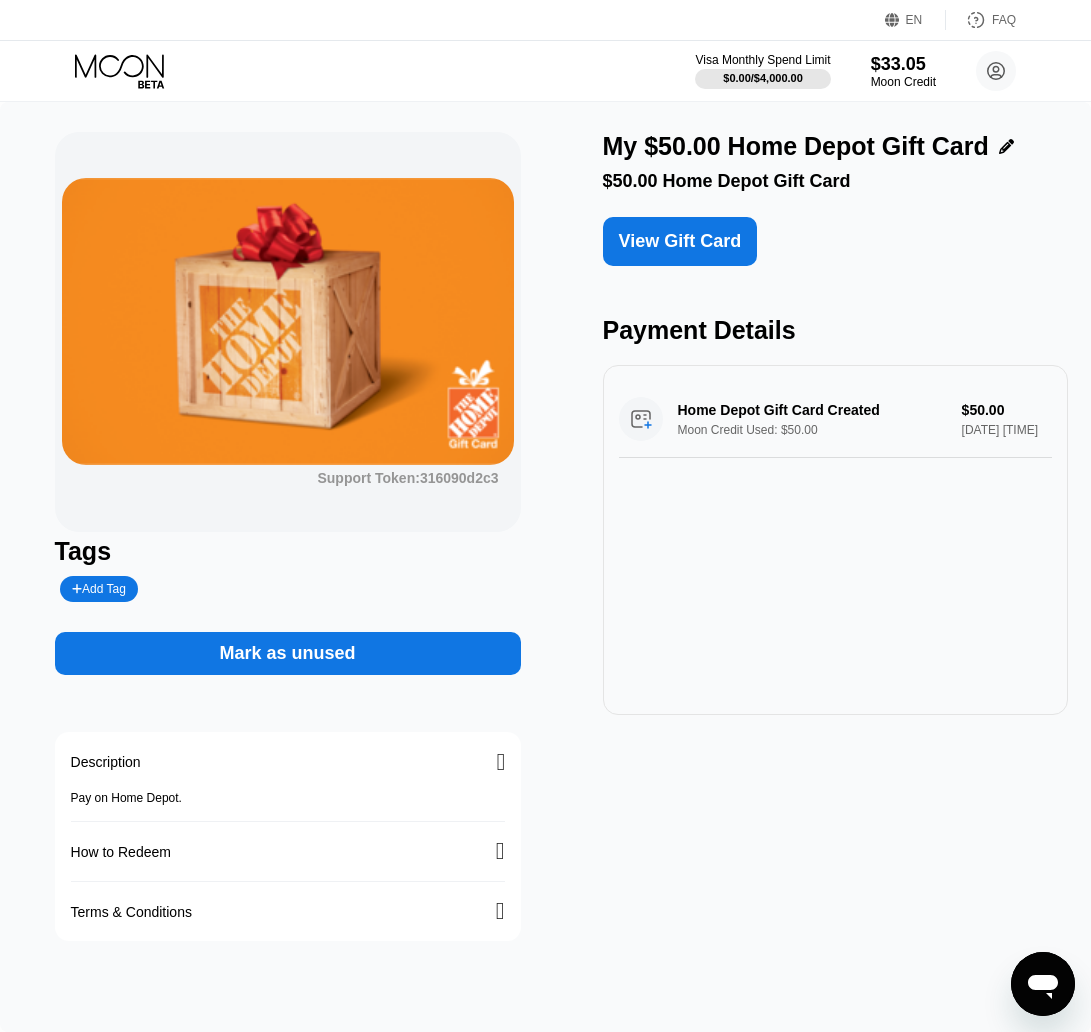 click on "My $50.00 Home Depot Gift Card $50.00 Home Depot Gift Card View Gift Card Payment Details Home Depot Gift Card Created Moon Credit Used: $50.00 $50.00 Aug 04, 2025 7:20 PM" at bounding box center [836, 536] 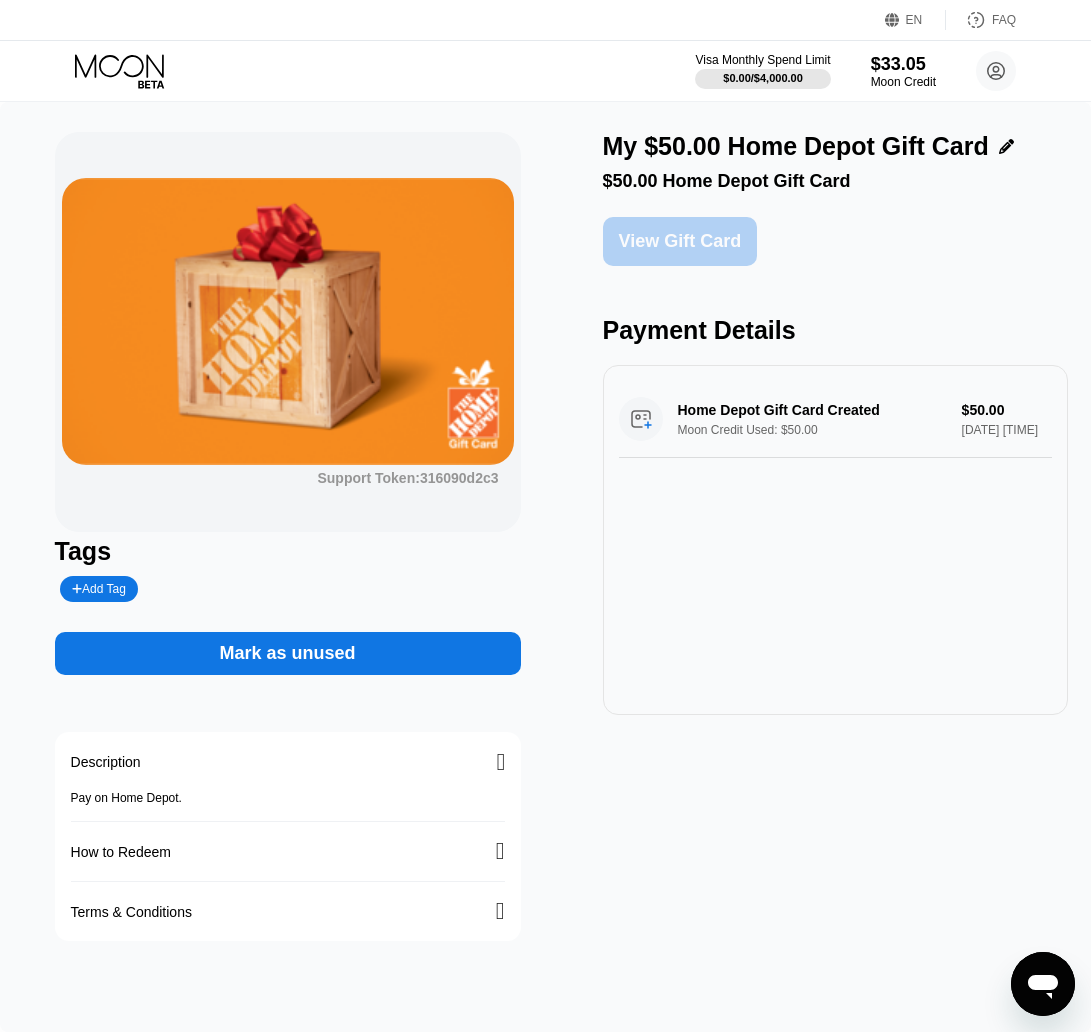 click on "View Gift Card" at bounding box center [680, 241] 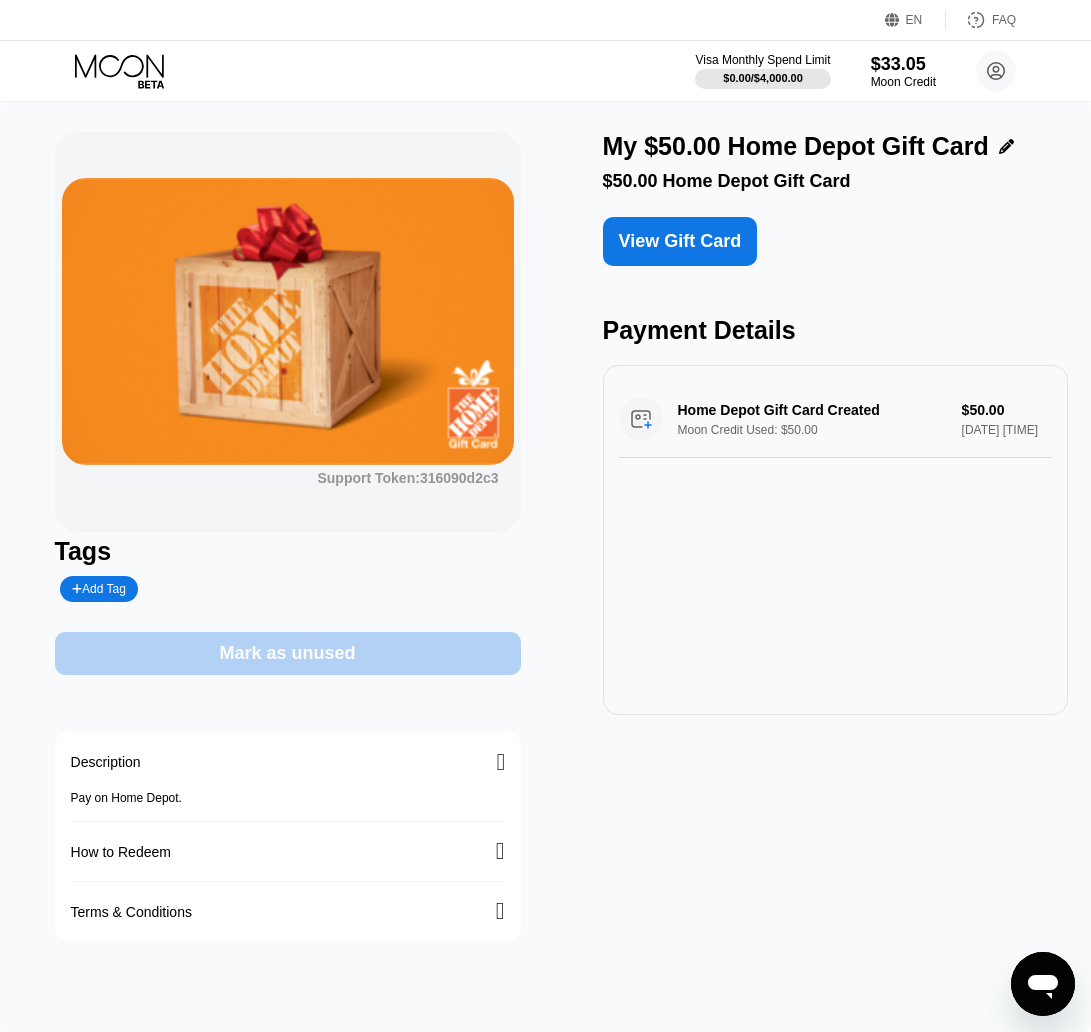 click on "Mark as unused" at bounding box center (288, 653) 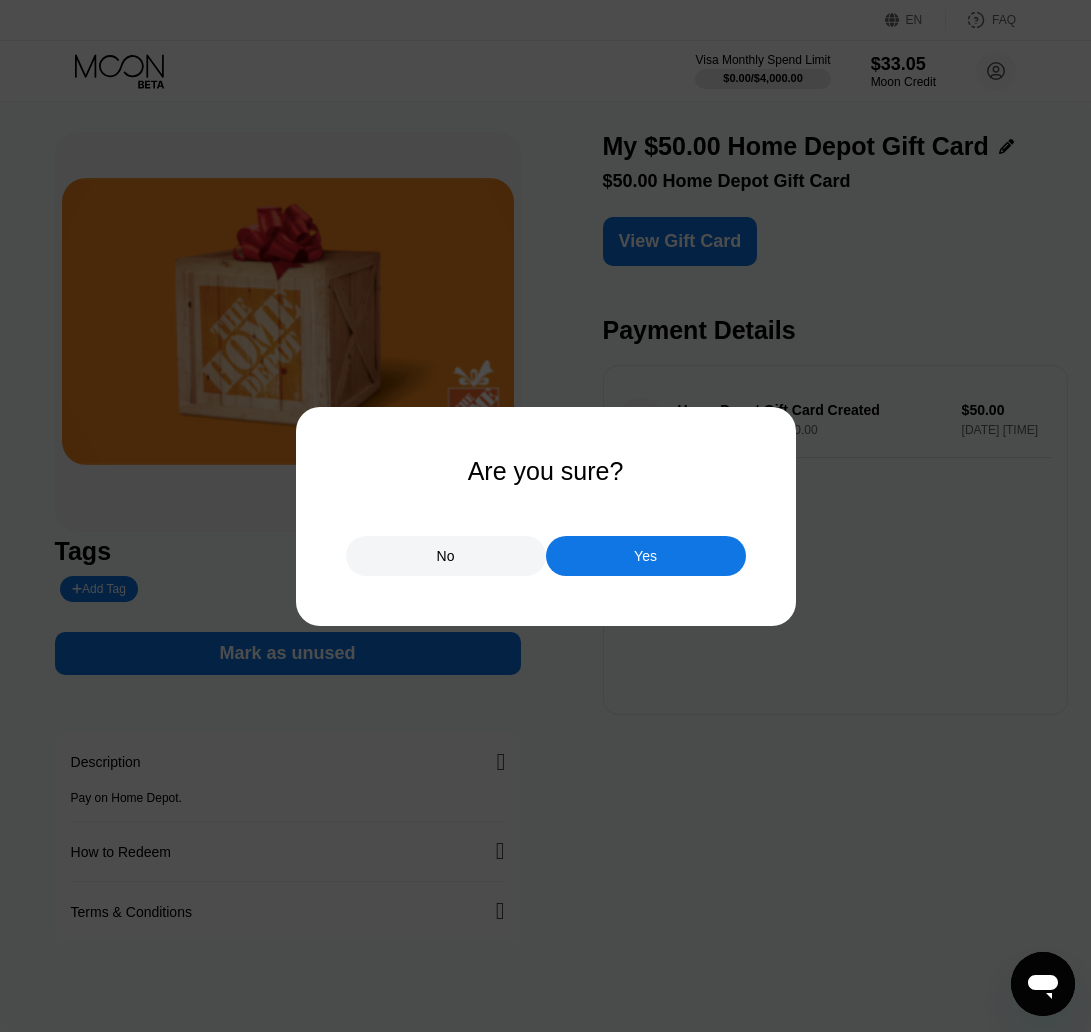 click on "Yes" at bounding box center (646, 556) 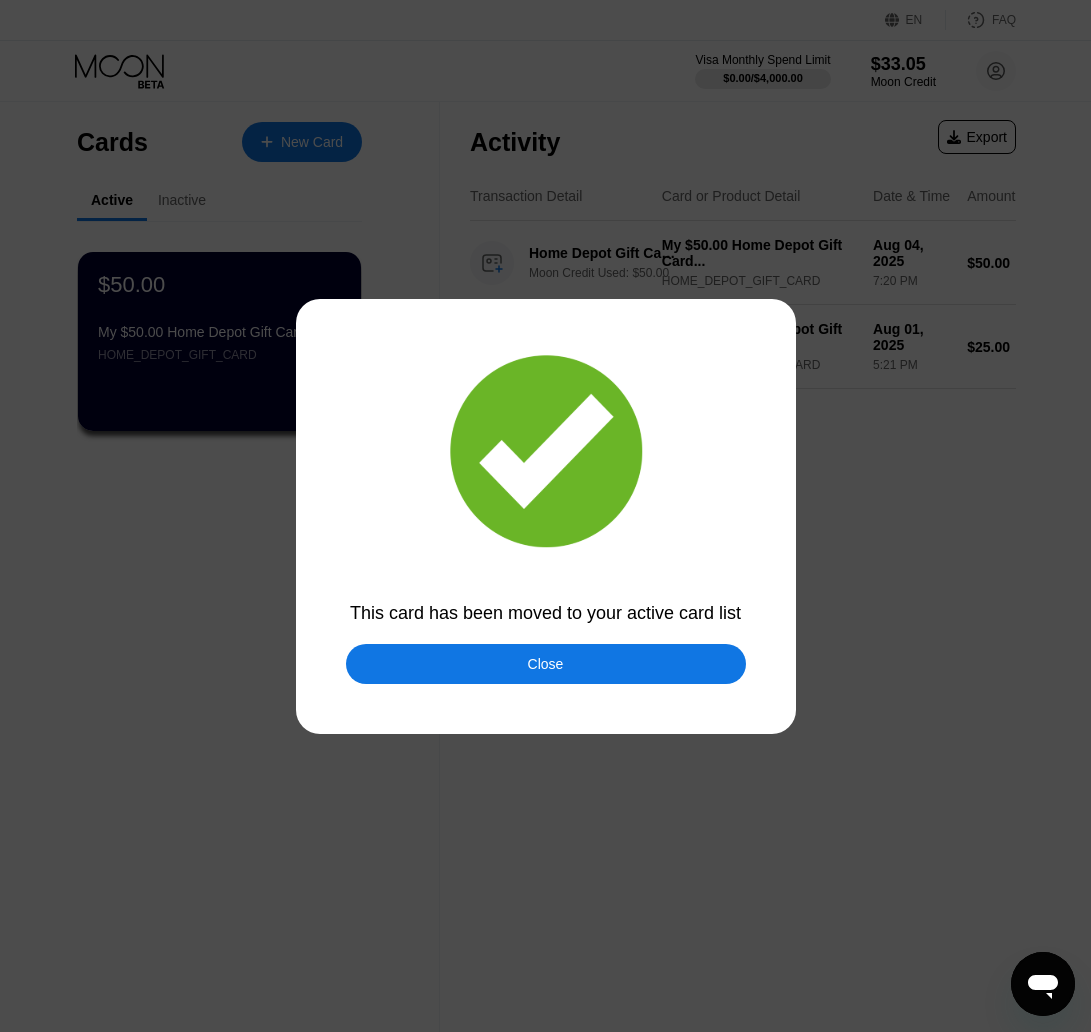 click on "Close" at bounding box center (546, 664) 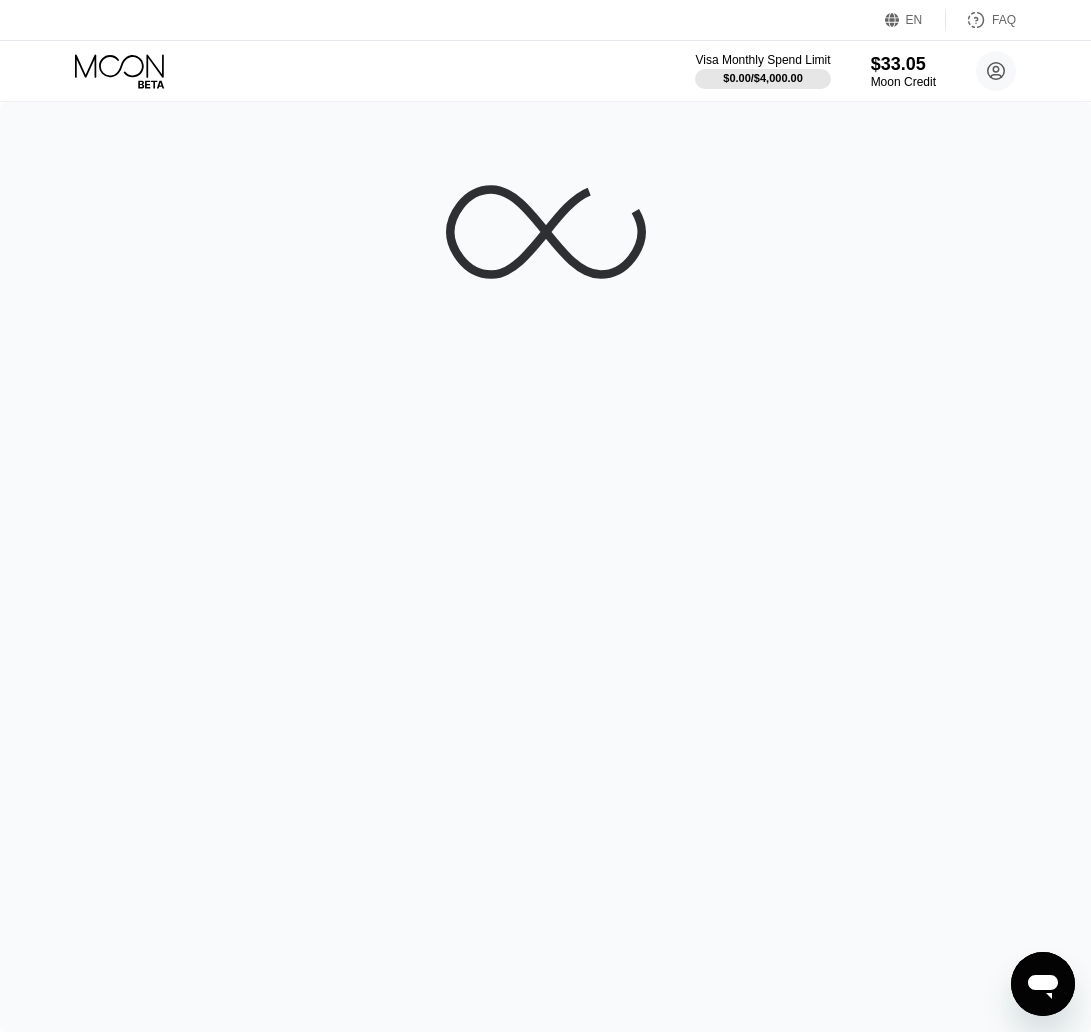 click at bounding box center (545, 567) 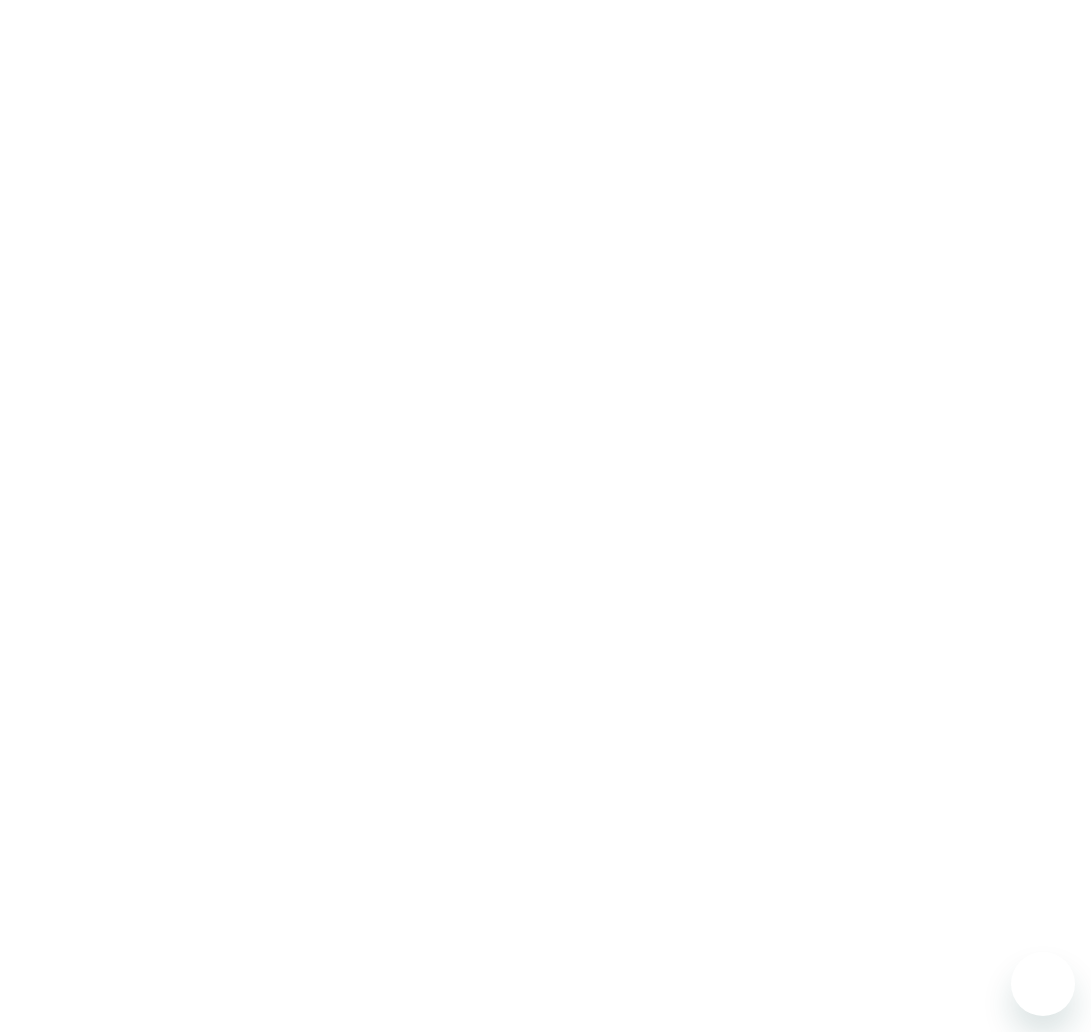 scroll, scrollTop: 0, scrollLeft: 0, axis: both 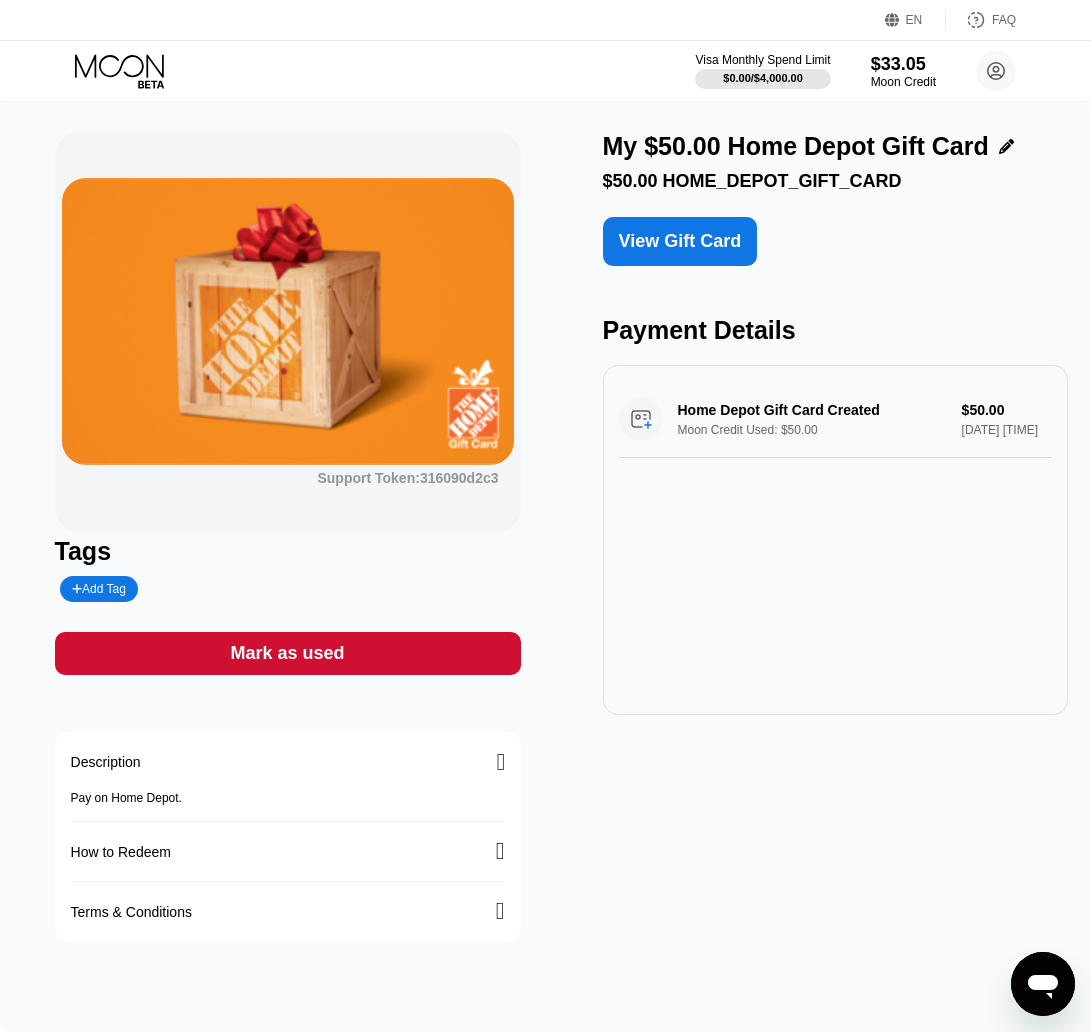 click 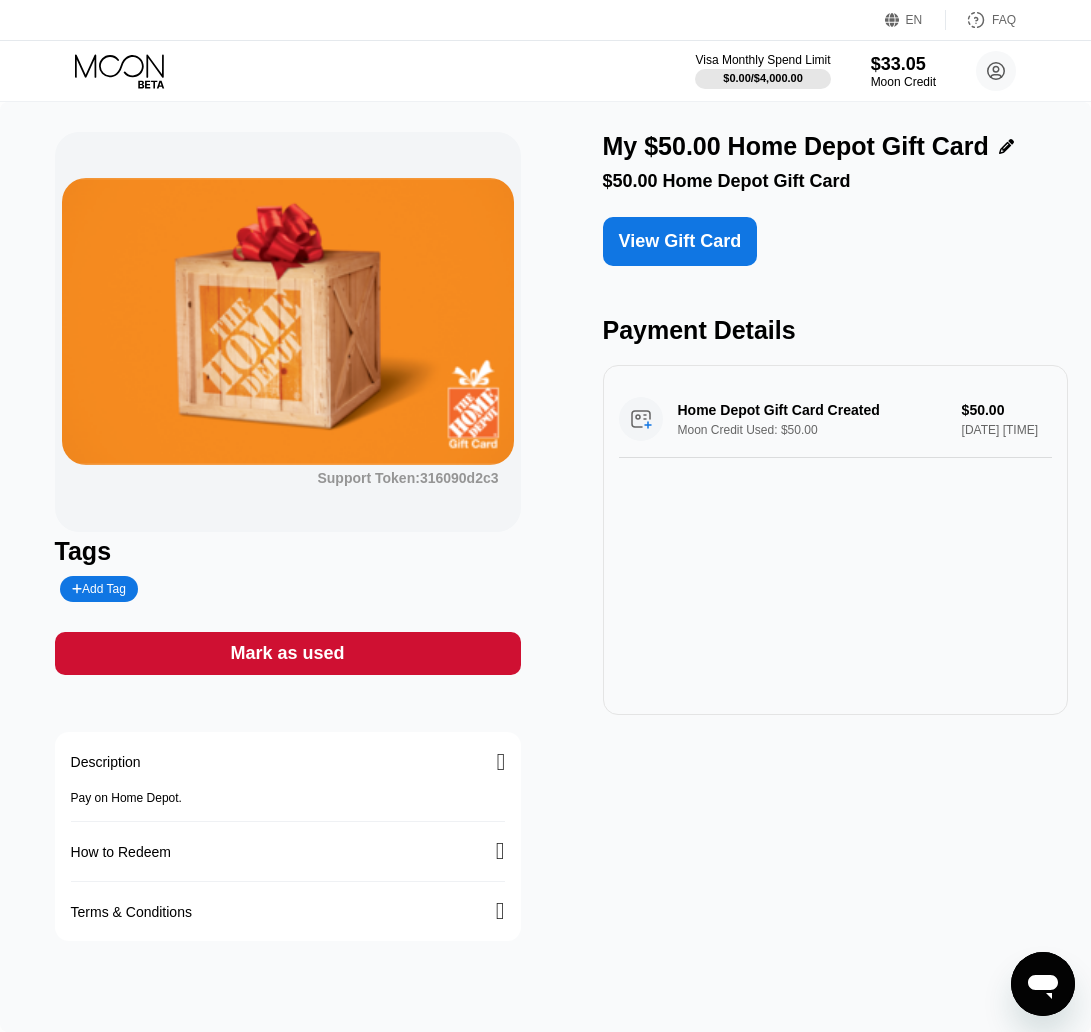 click on "Mark as used" at bounding box center [287, 653] 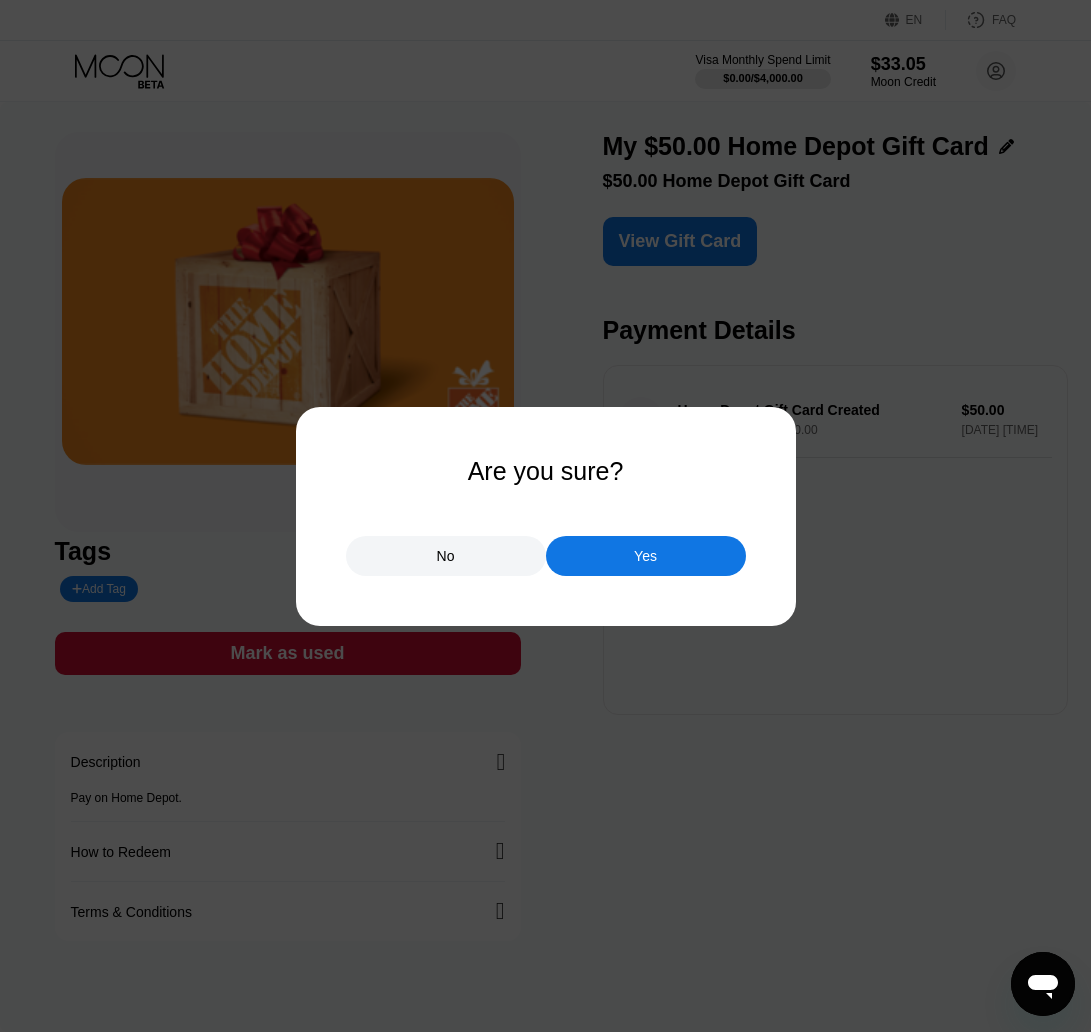 click on "No Yes" at bounding box center [546, 546] 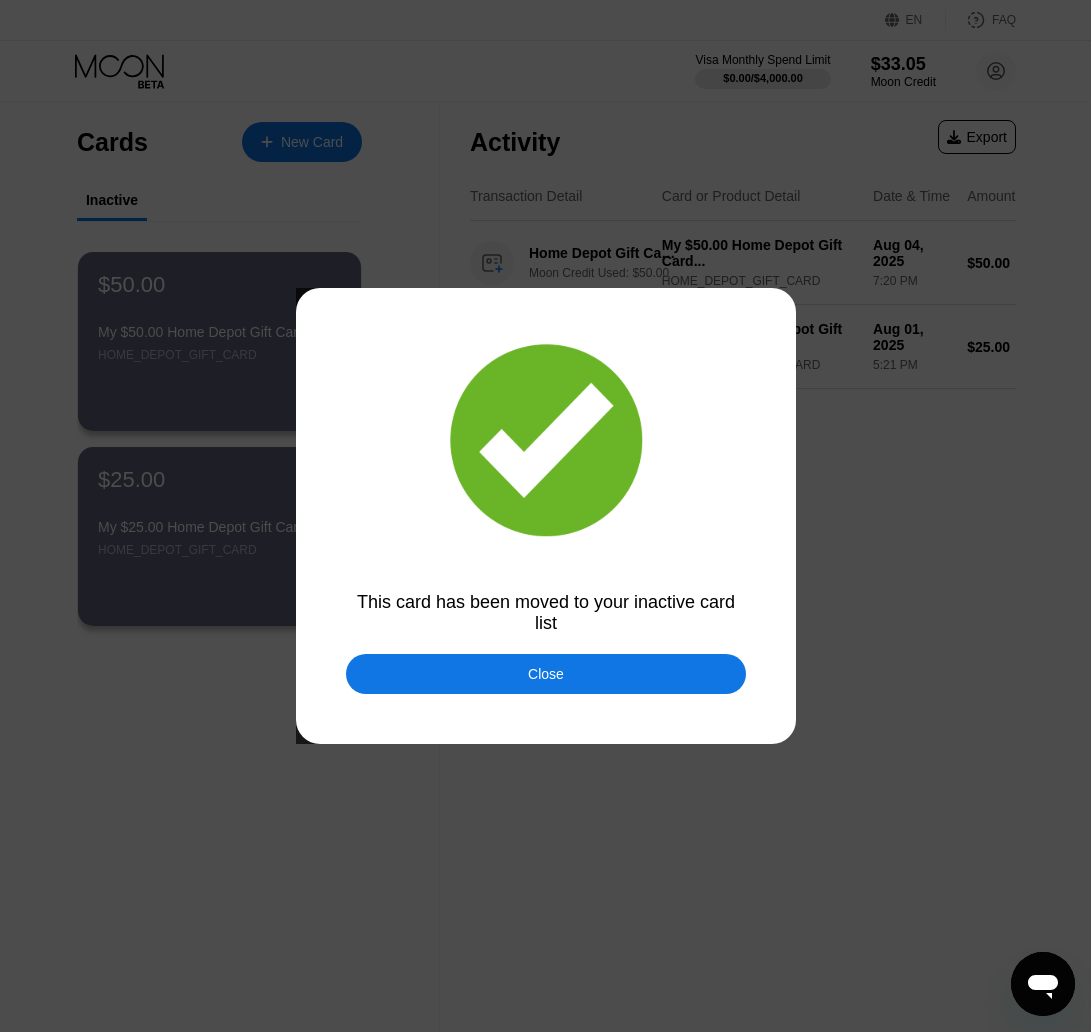 click on "Close" at bounding box center [546, 674] 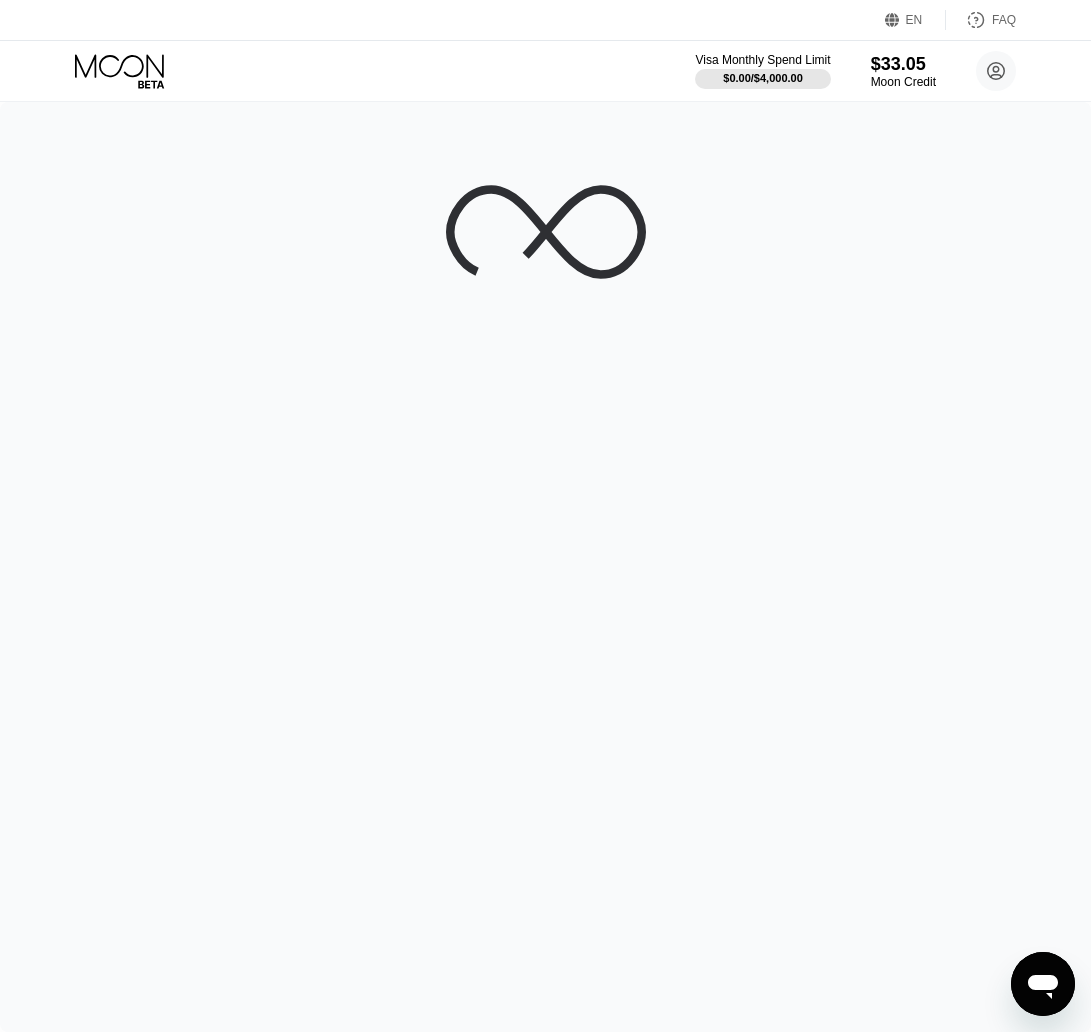 click at bounding box center [545, 567] 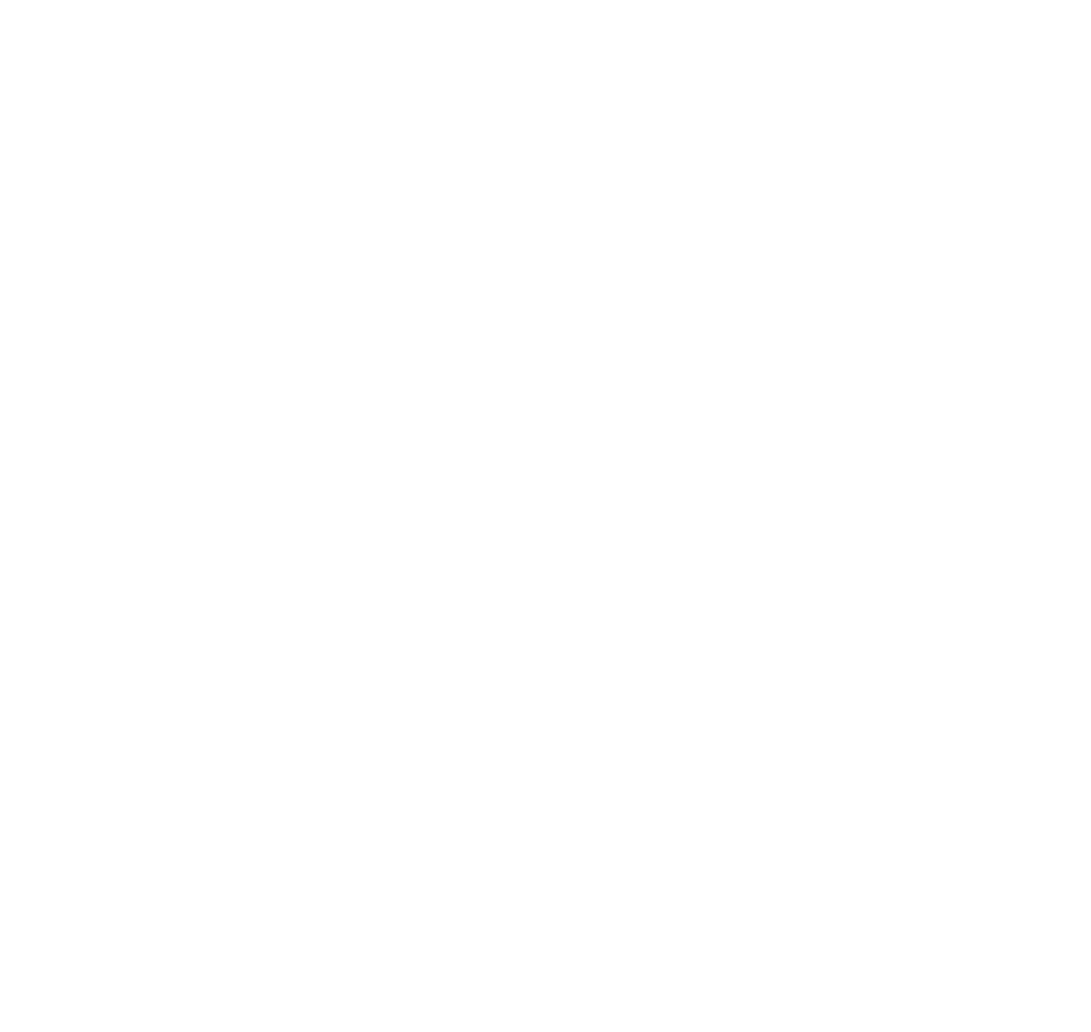 scroll, scrollTop: 0, scrollLeft: 0, axis: both 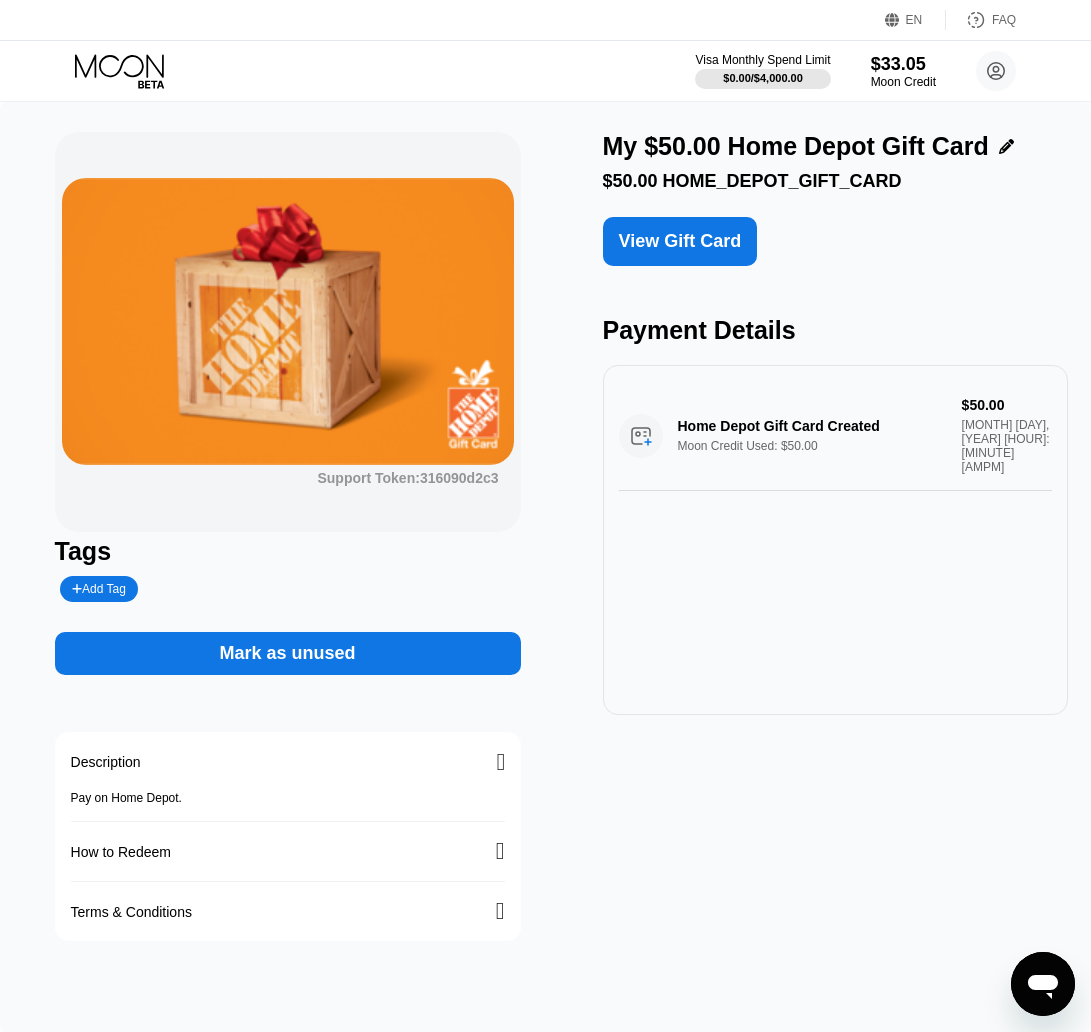 click on "Mark as unused" at bounding box center [288, 653] 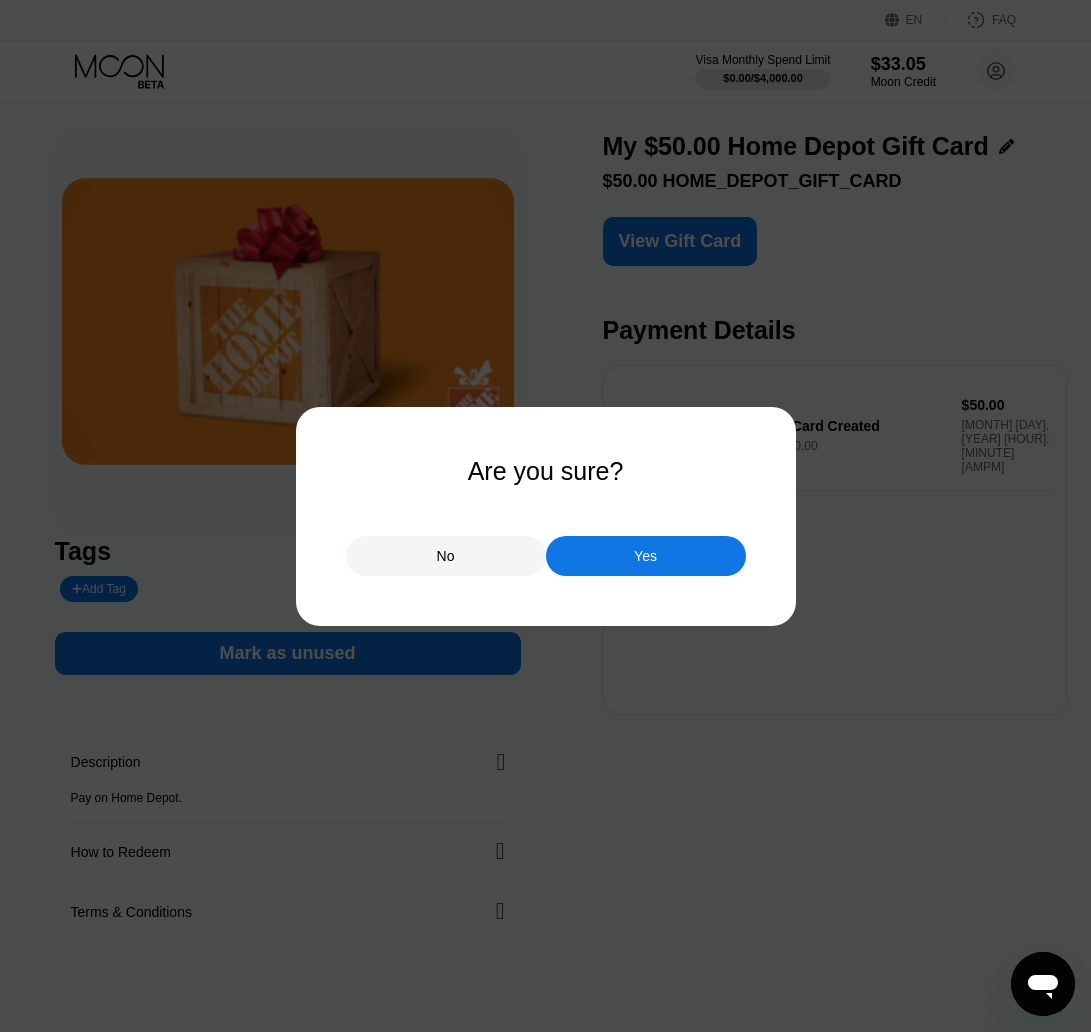 click on "Yes" at bounding box center [646, 556] 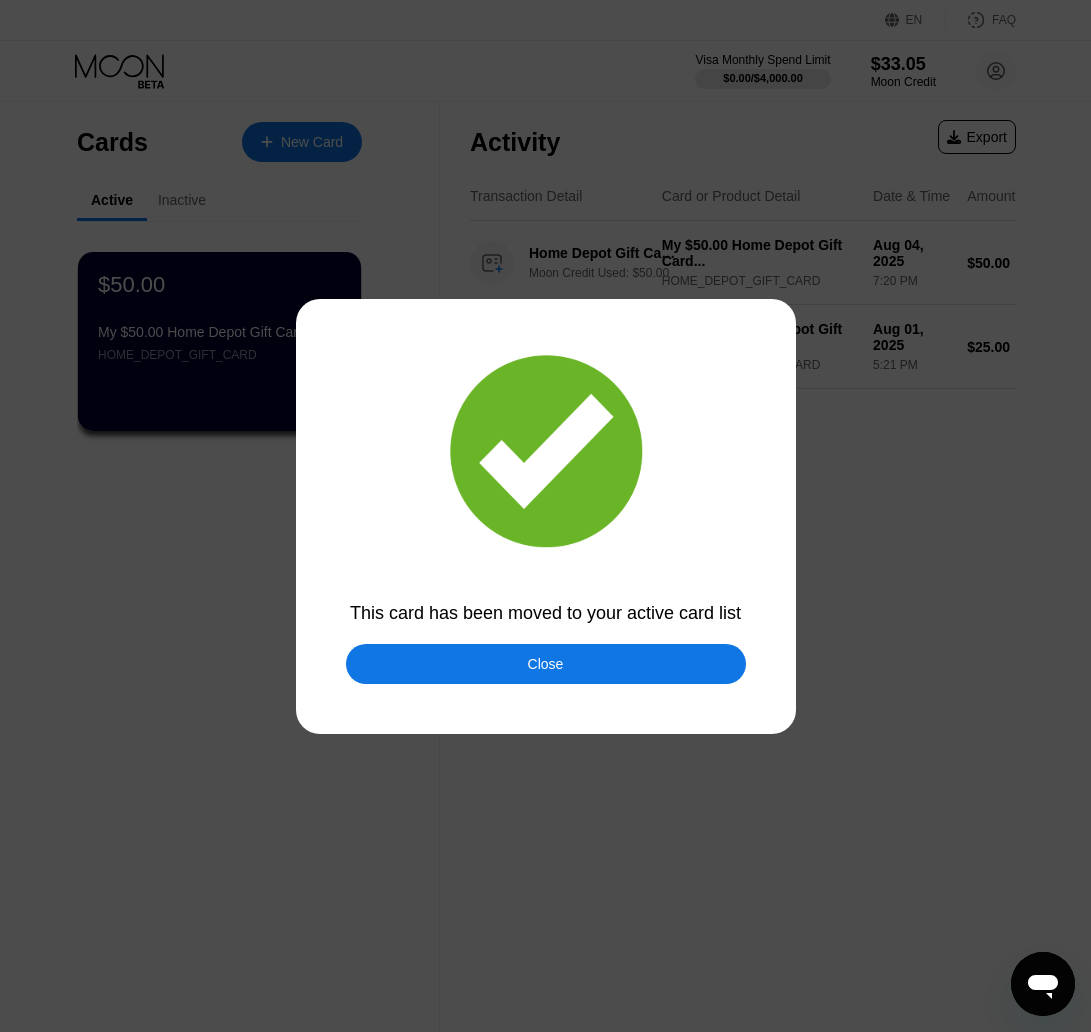 click on "Close" at bounding box center (546, 664) 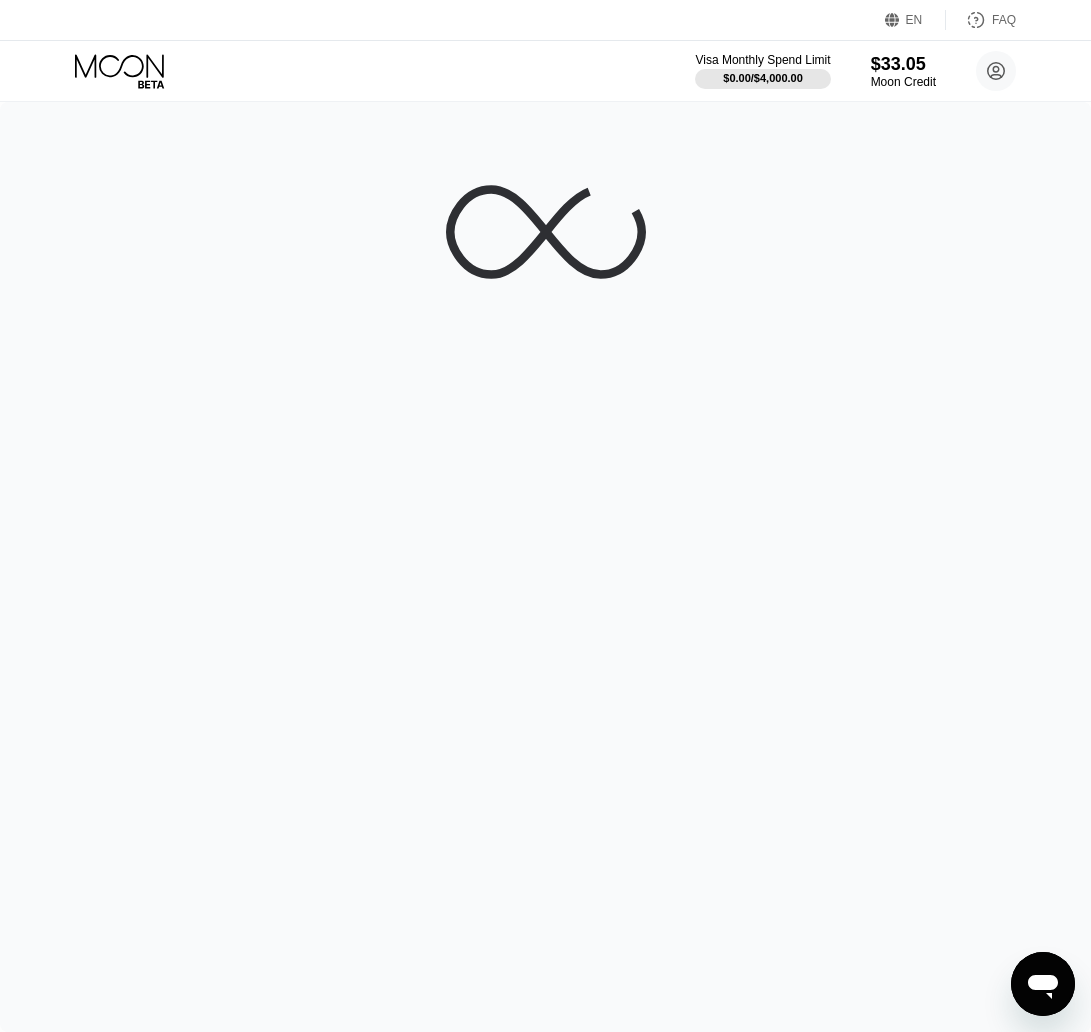 click at bounding box center [545, 567] 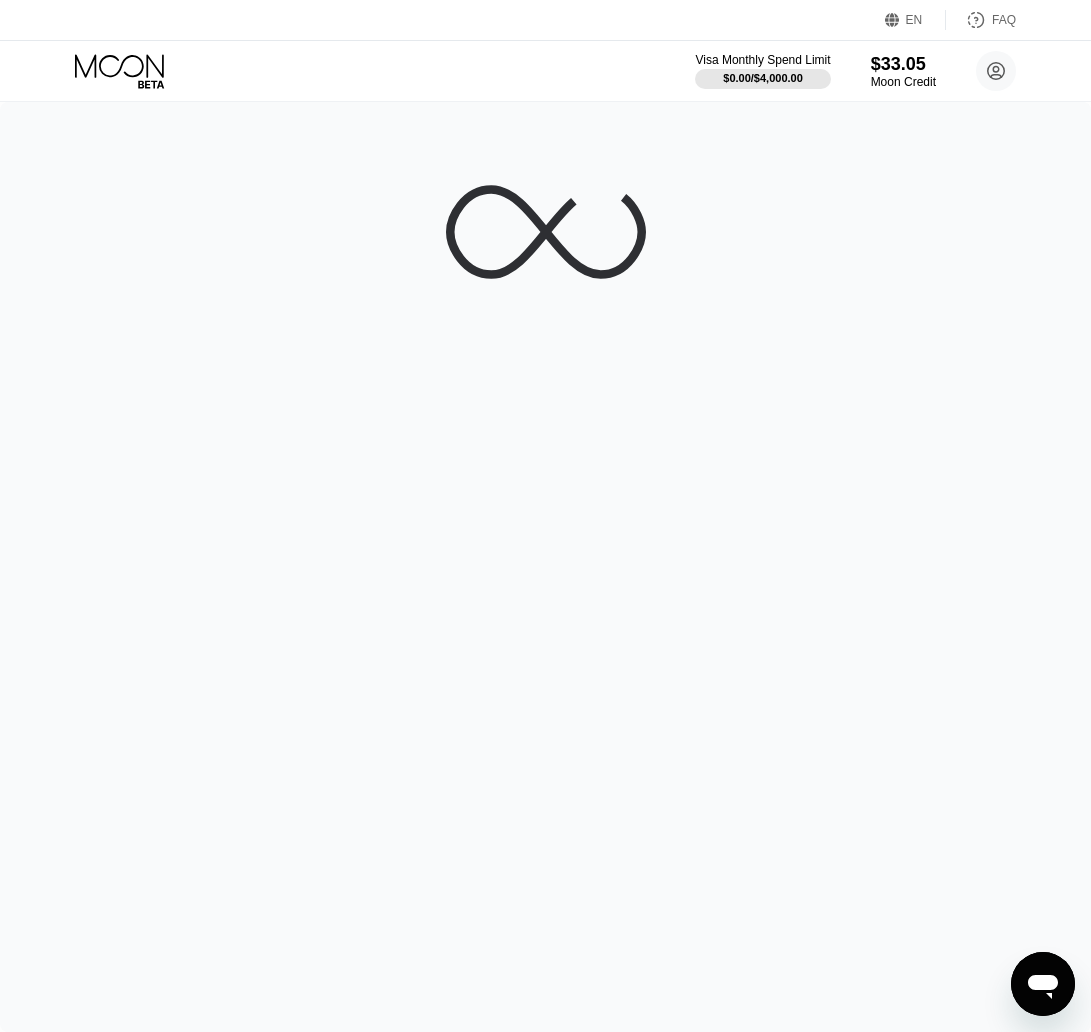 click at bounding box center [545, 567] 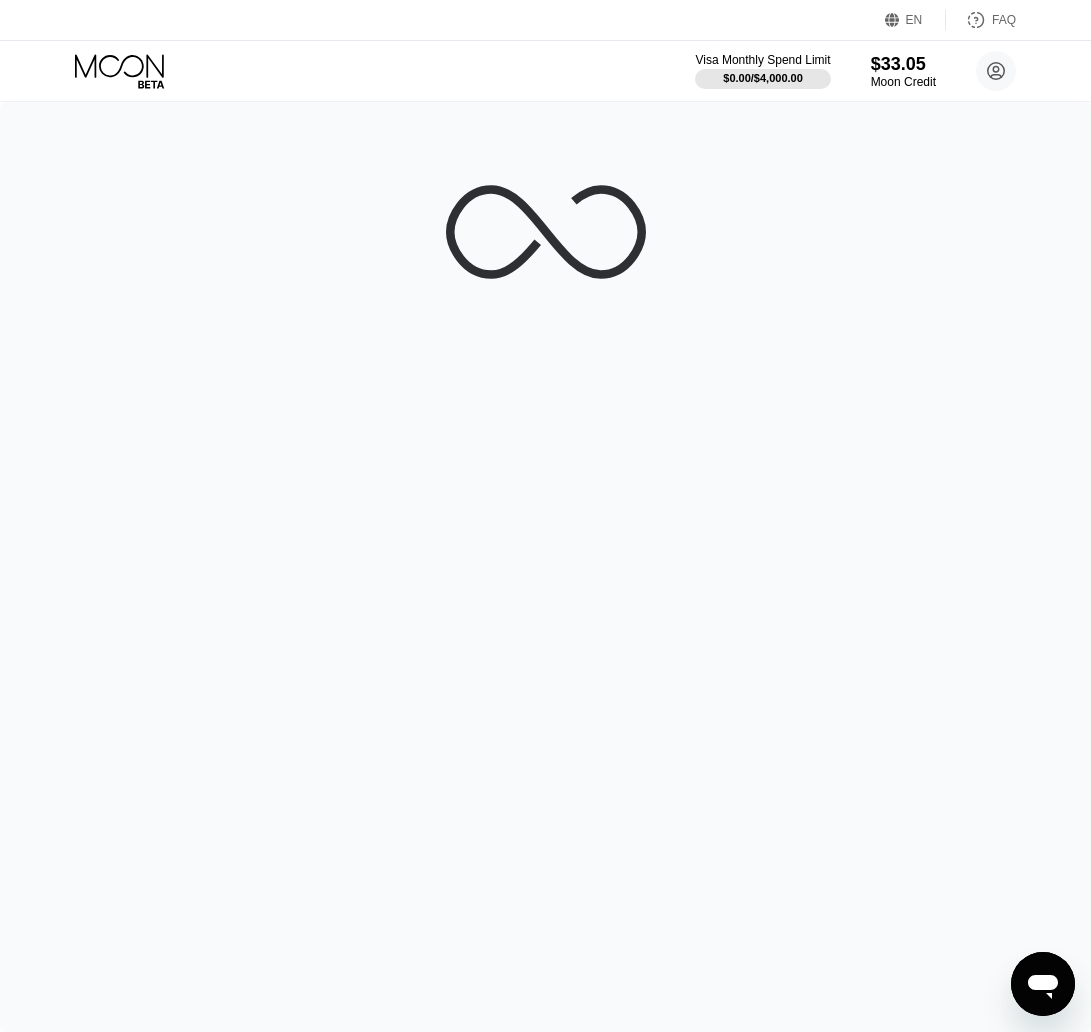 click at bounding box center (545, 567) 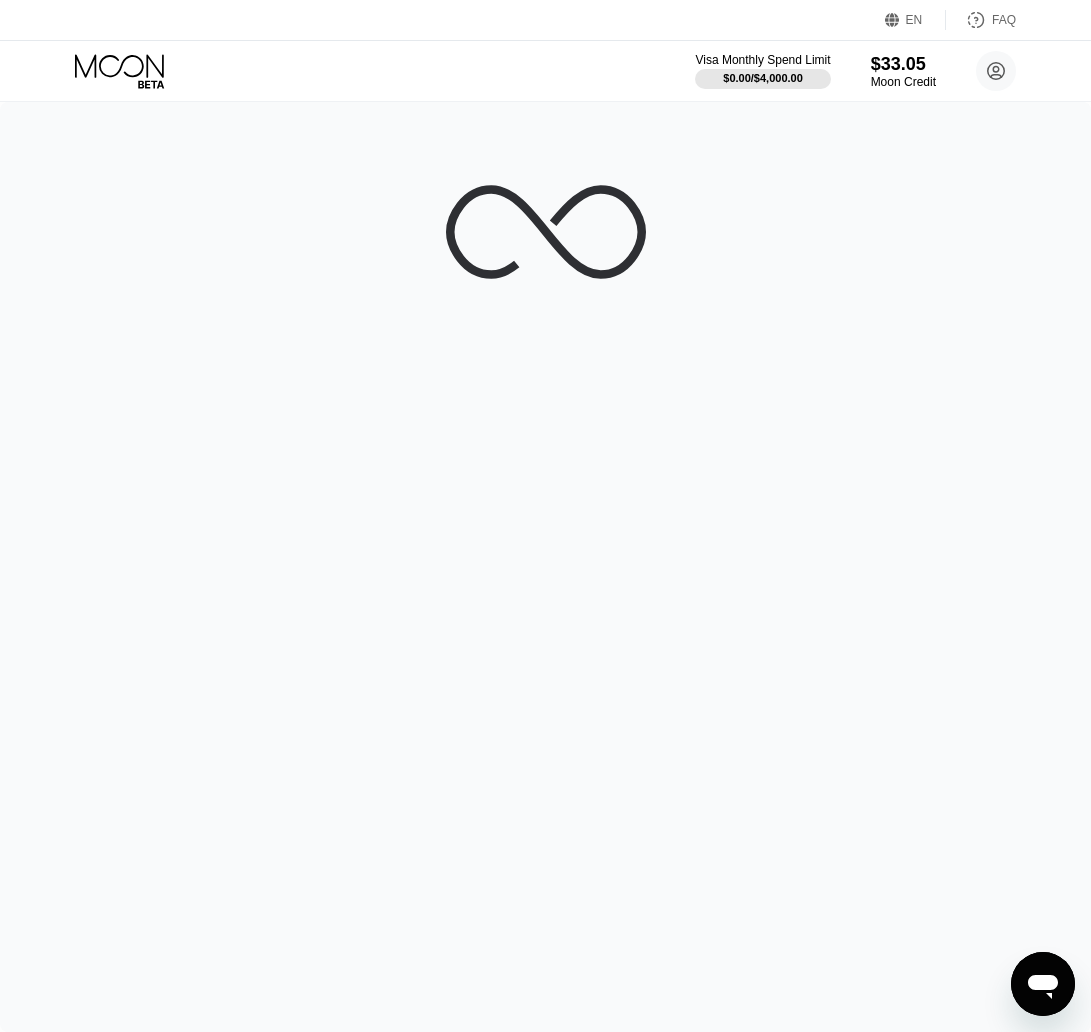 click at bounding box center [545, 567] 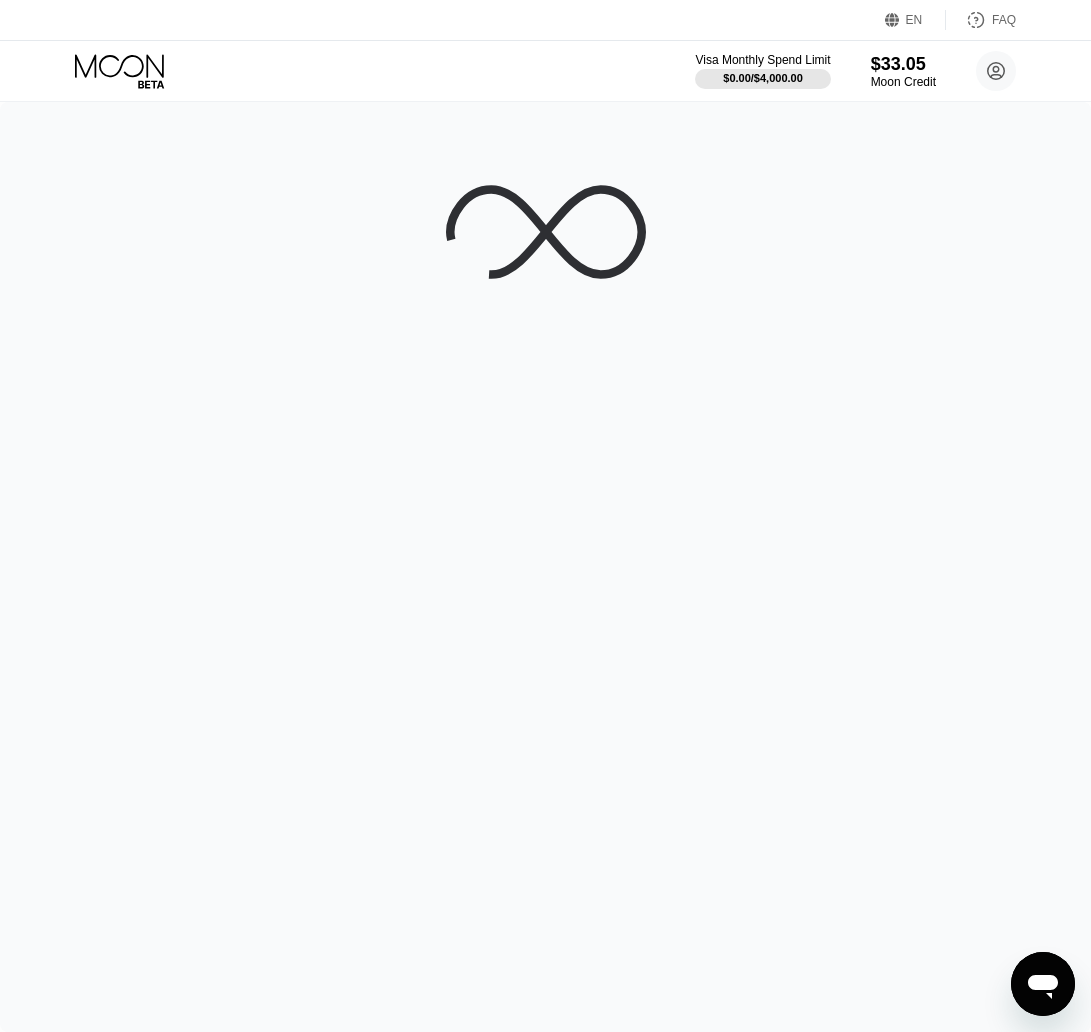 click at bounding box center [545, 567] 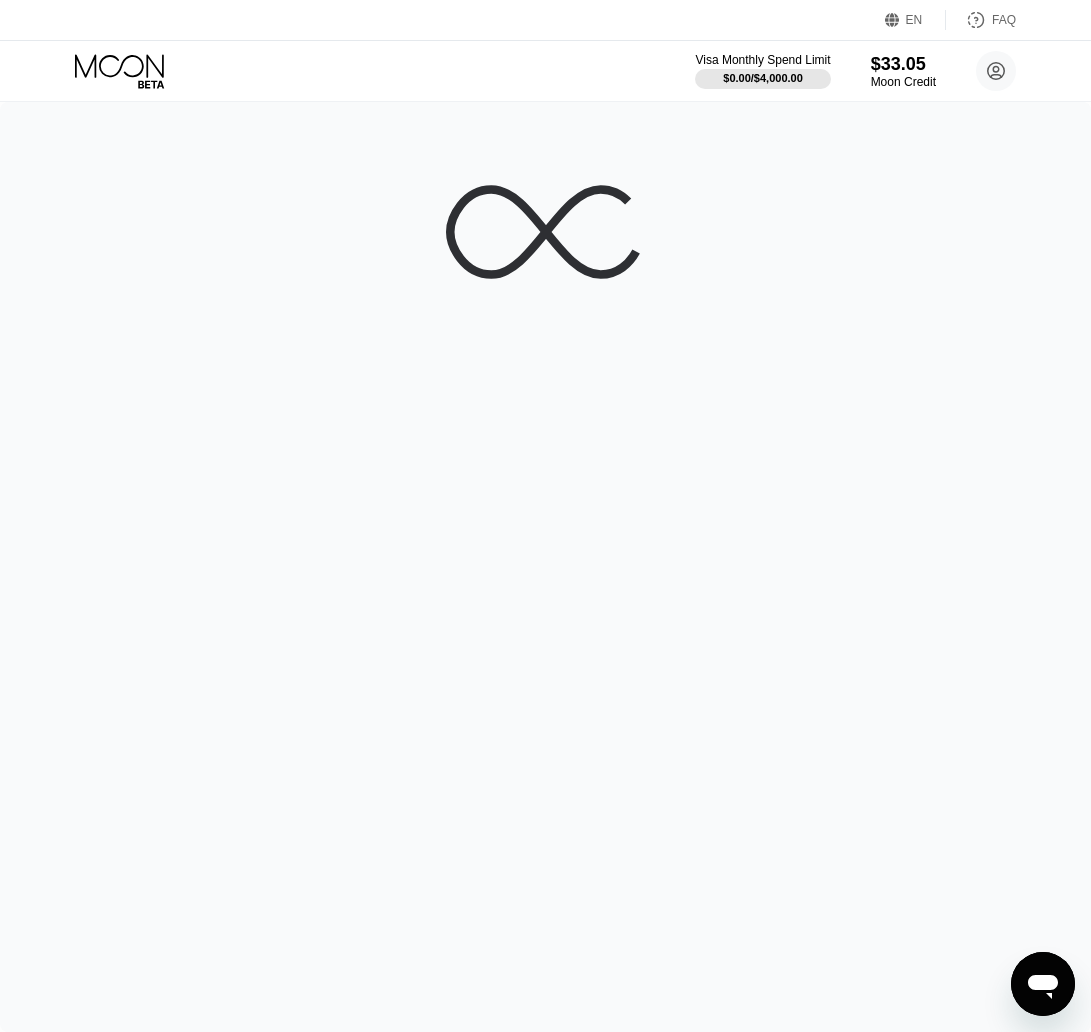 click at bounding box center (545, 567) 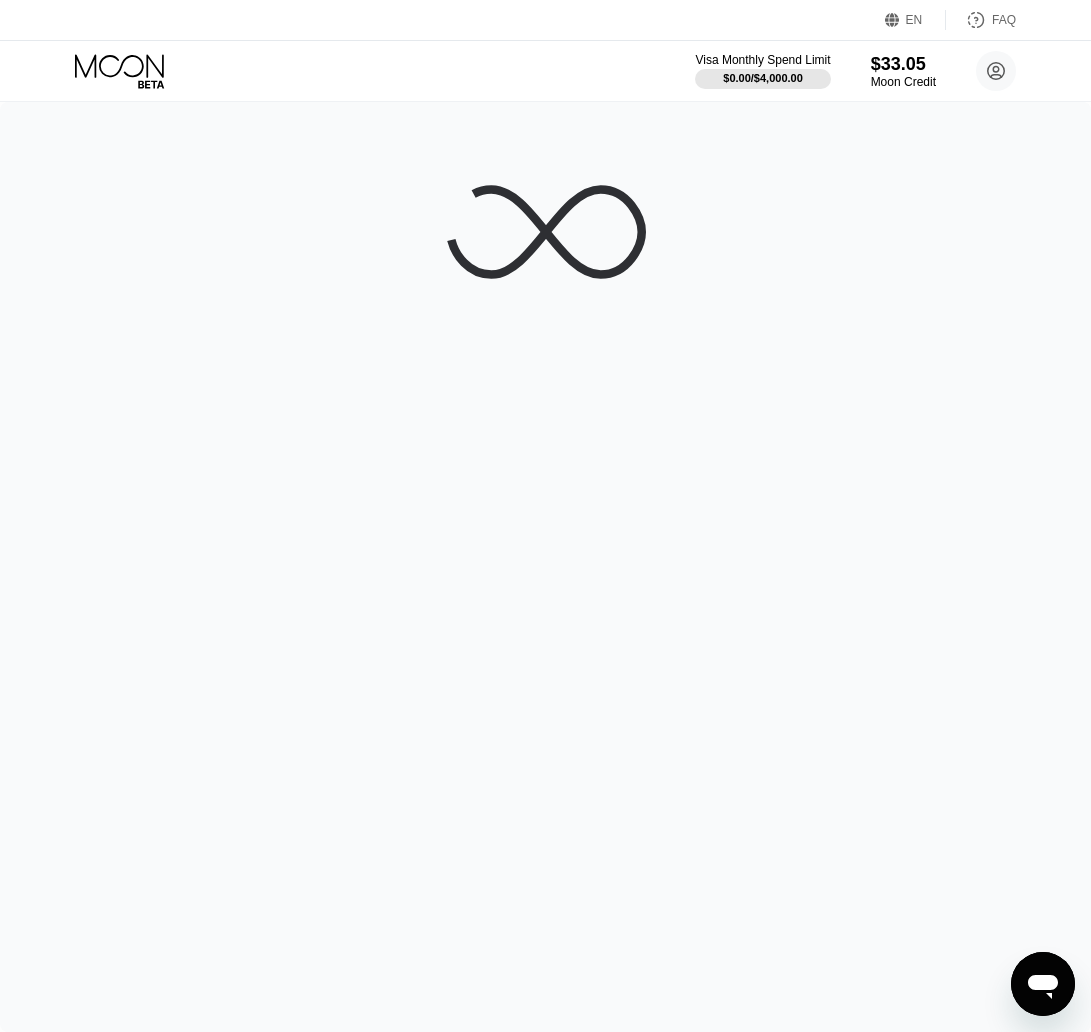 click at bounding box center (545, 567) 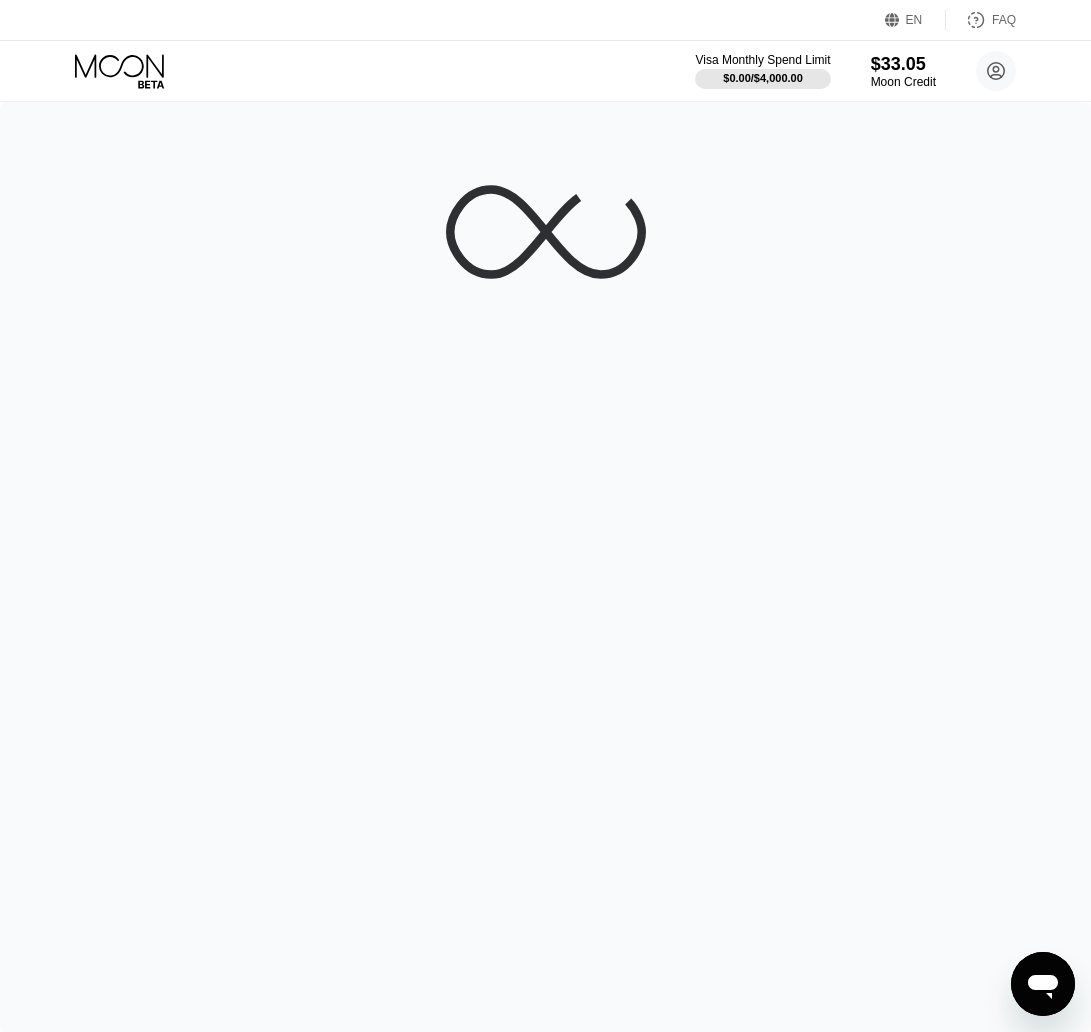click at bounding box center (545, 567) 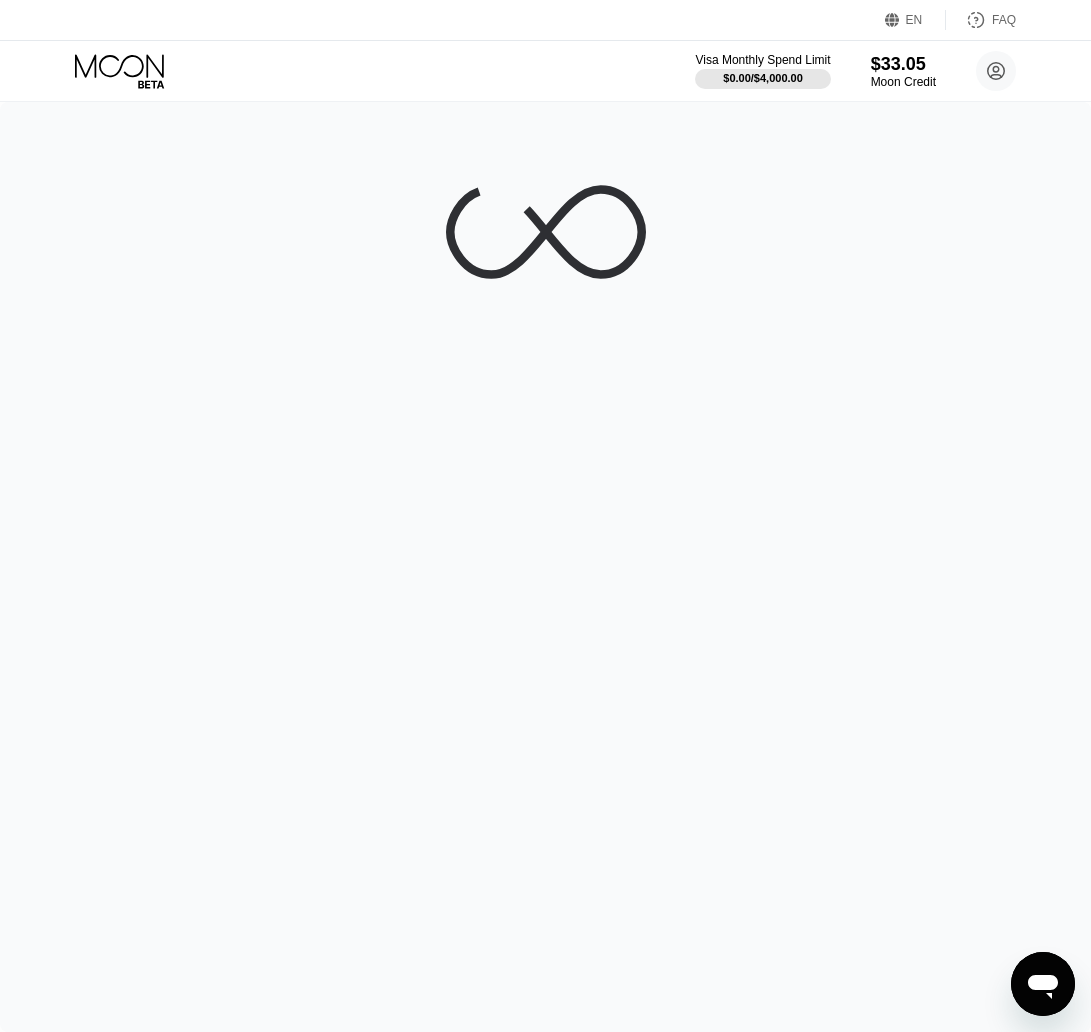 click at bounding box center (545, 567) 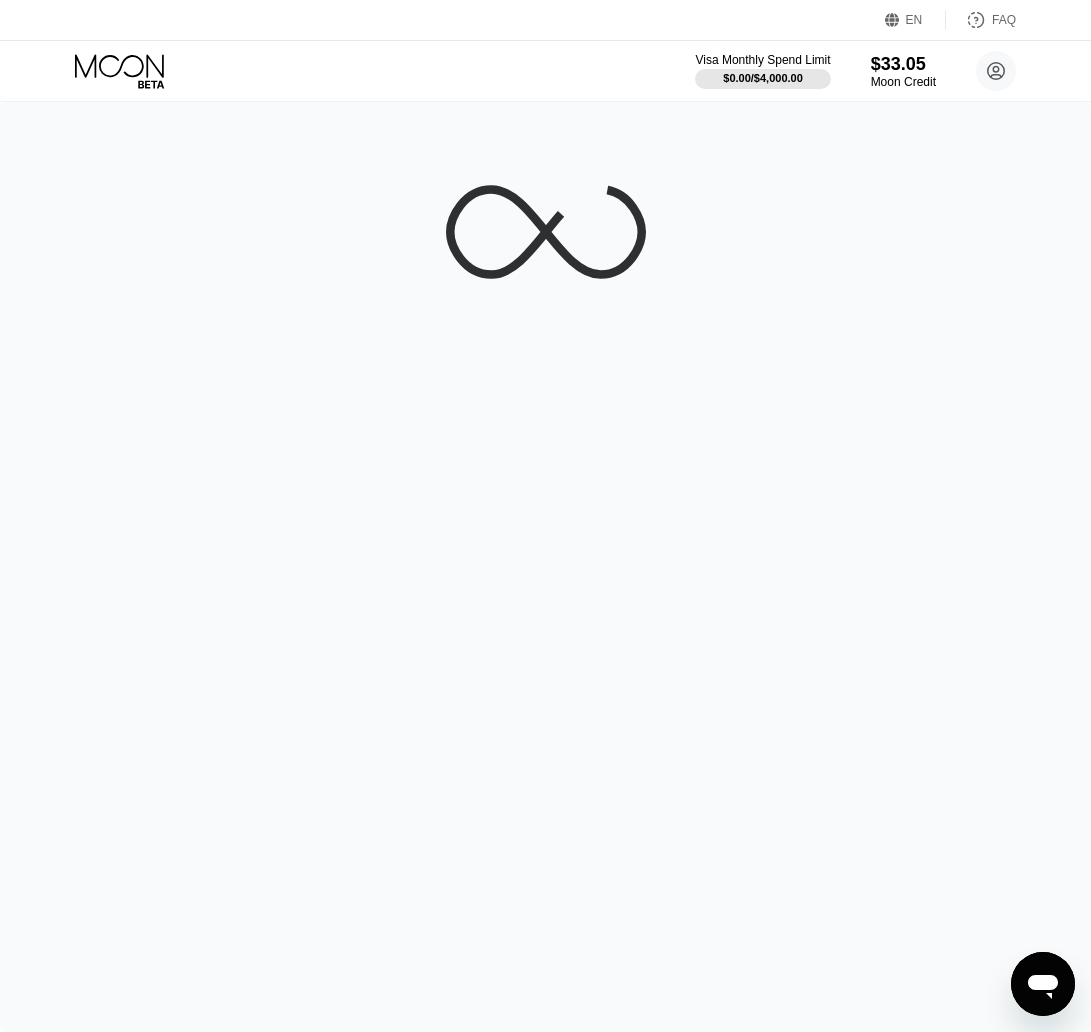 click at bounding box center (545, 567) 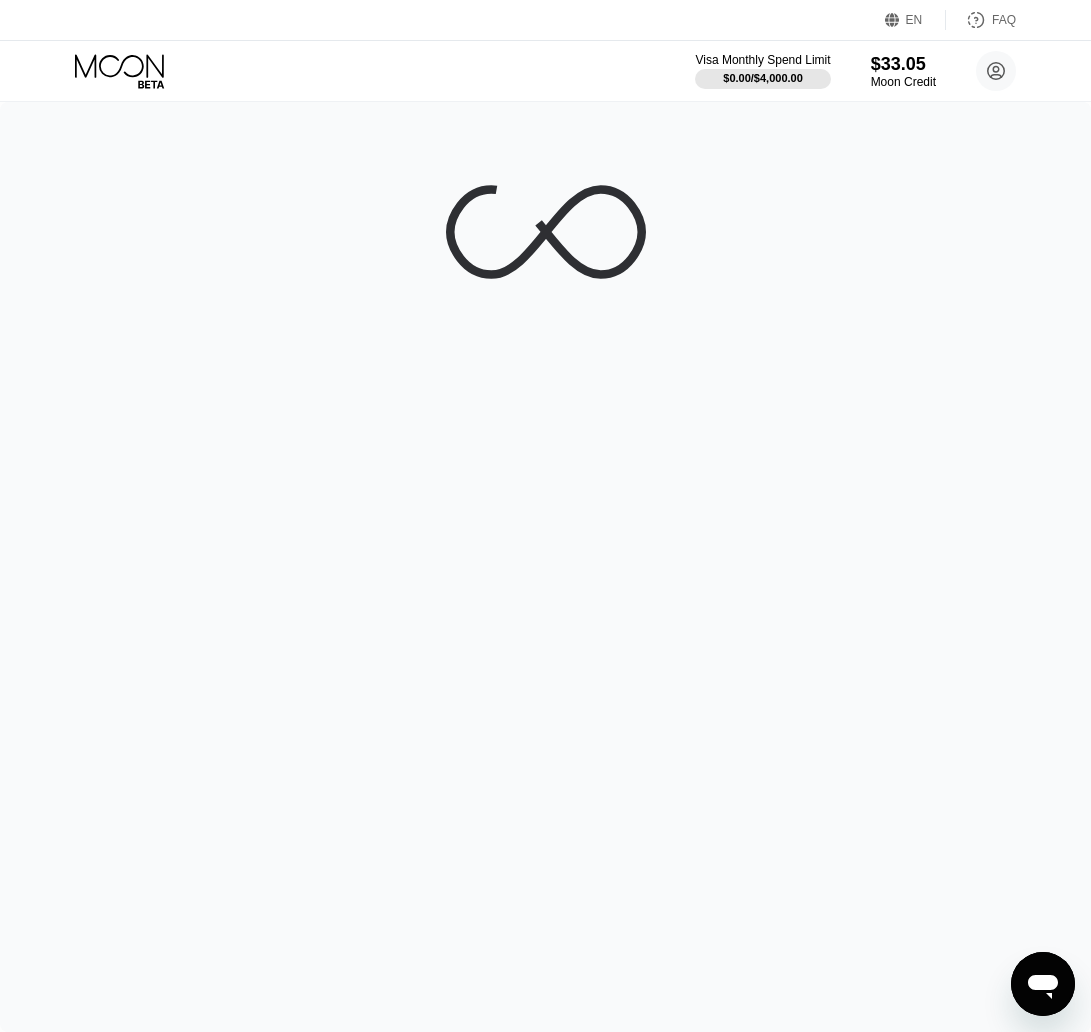 click at bounding box center (545, 567) 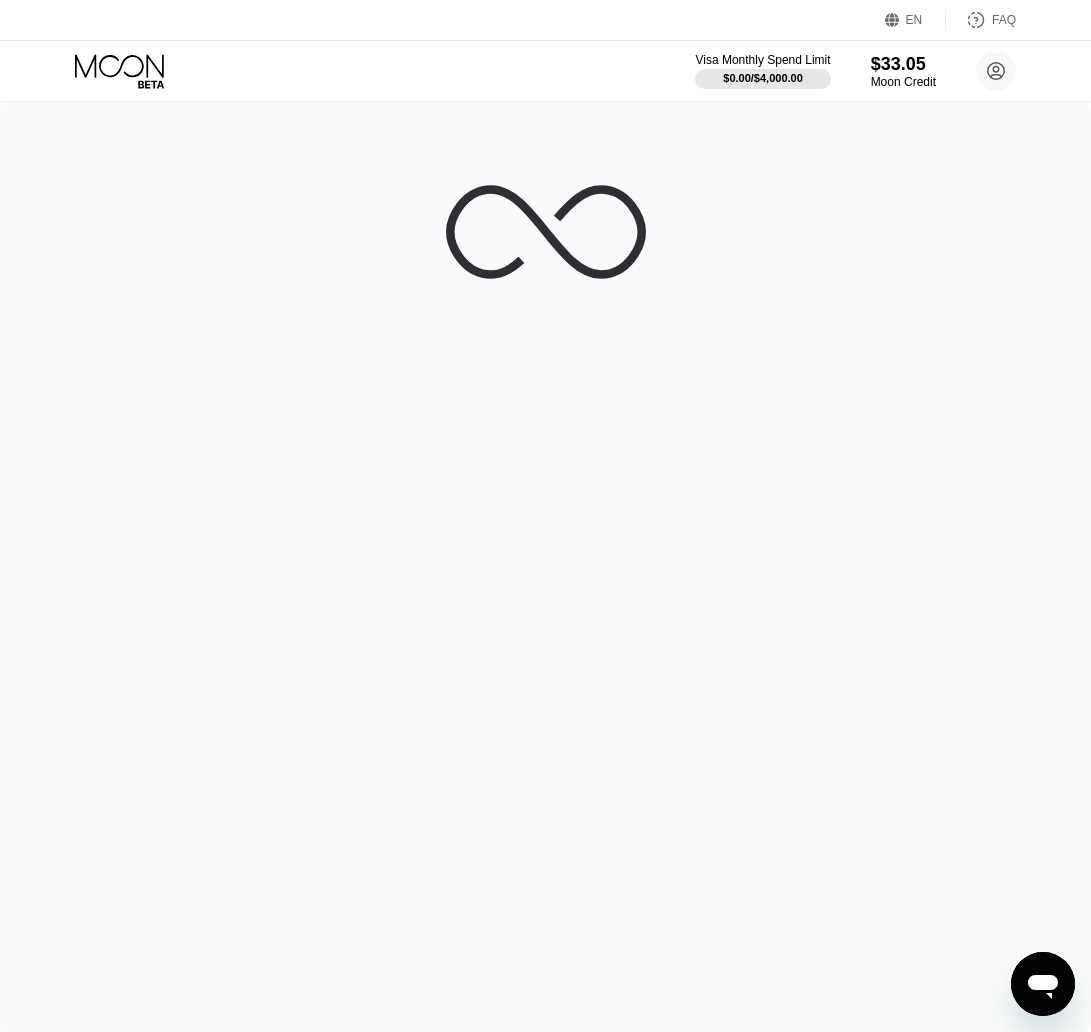 click at bounding box center [545, 567] 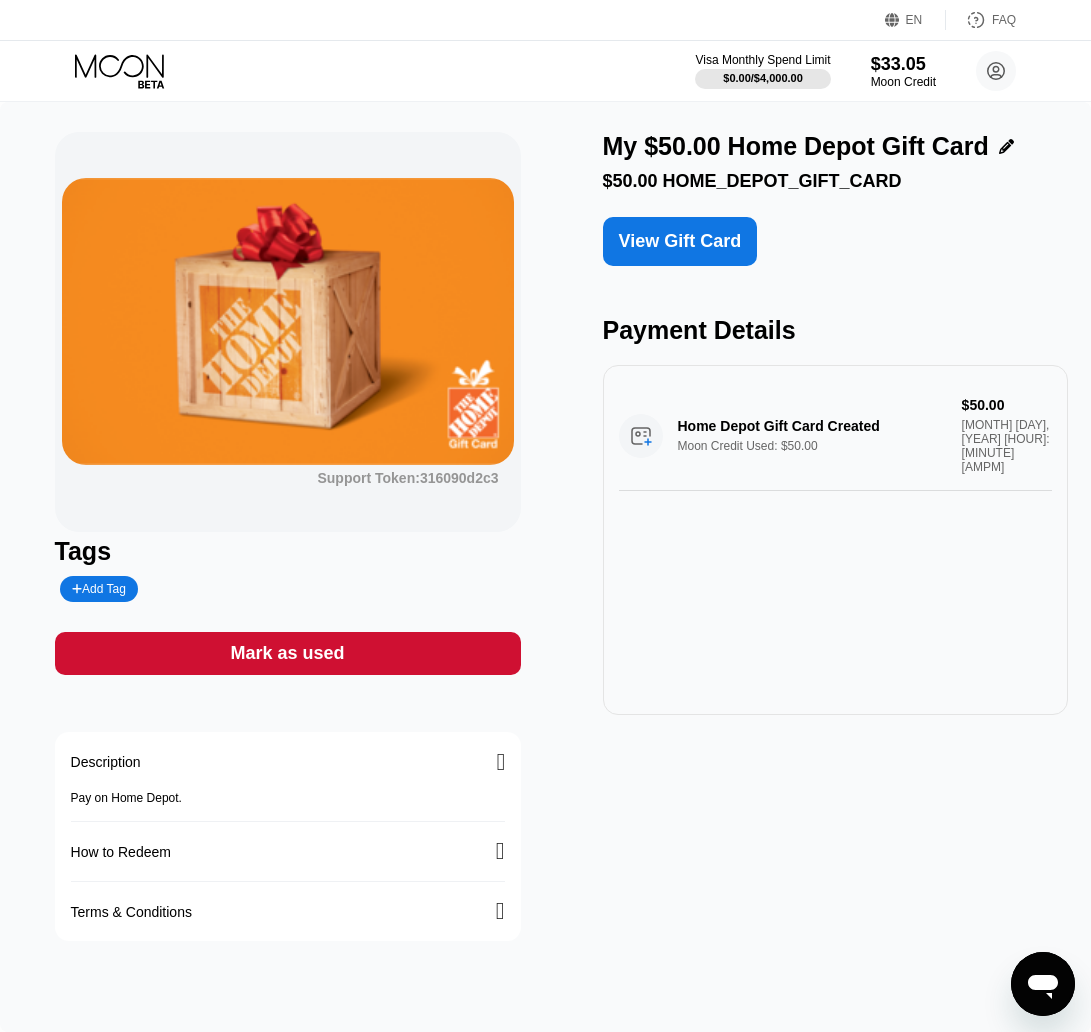 click 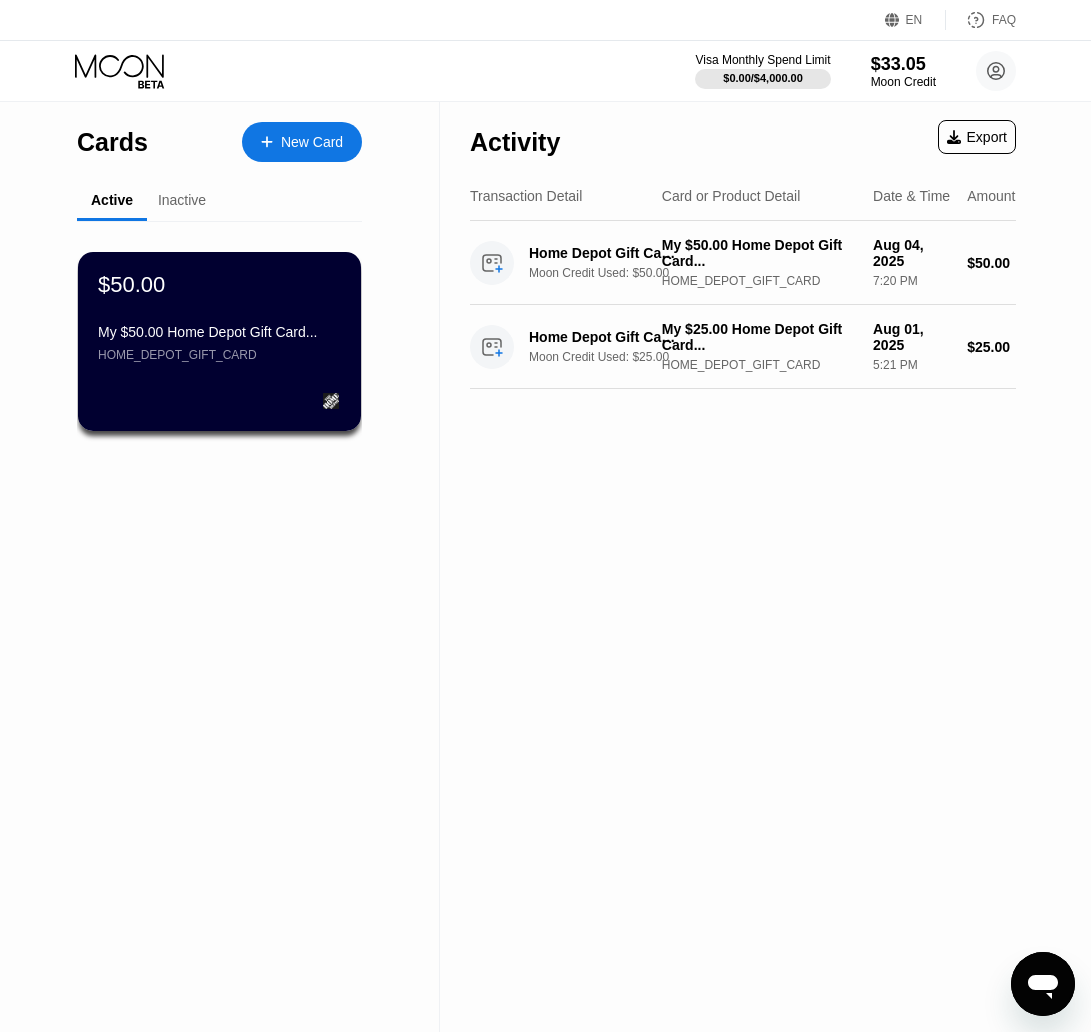click on "Inactive" at bounding box center (182, 201) 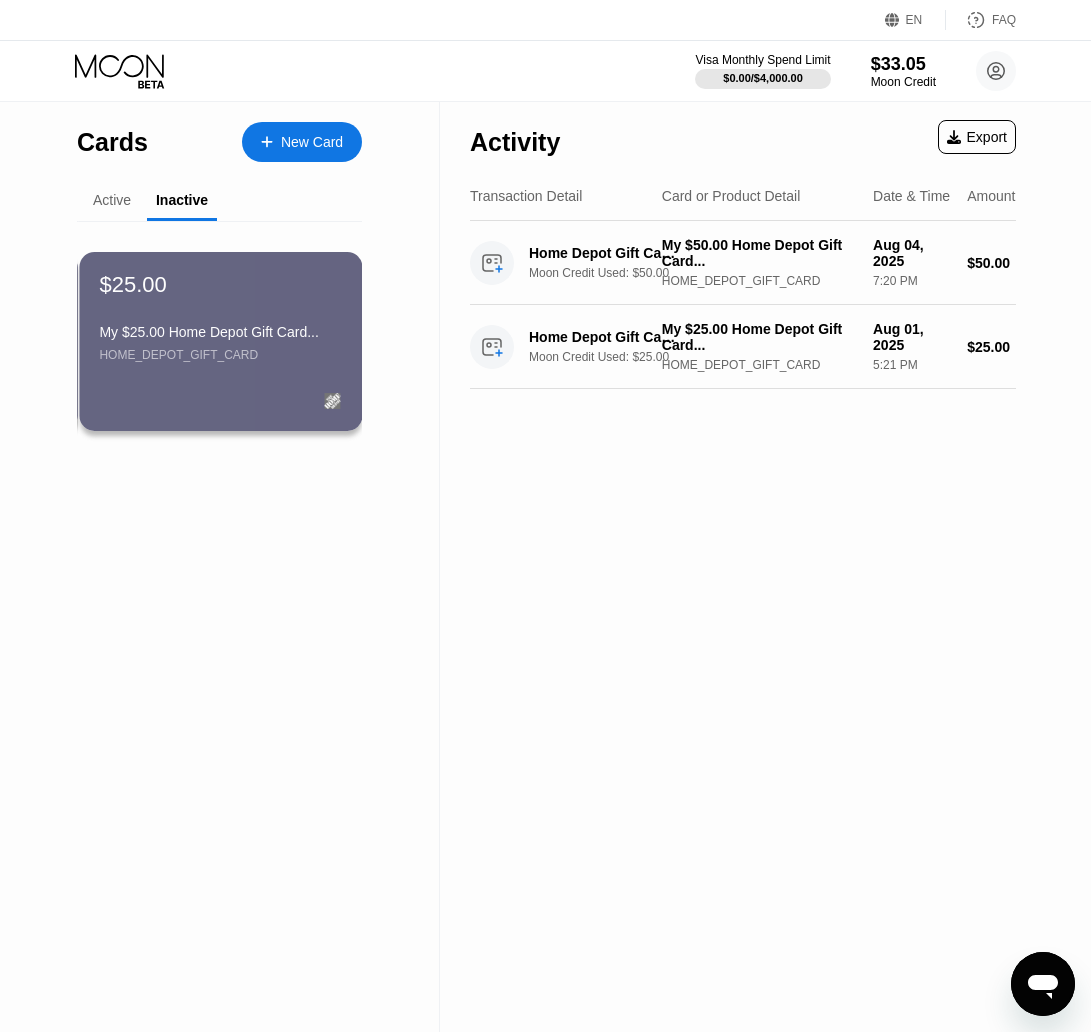 click on "Active" at bounding box center [112, 201] 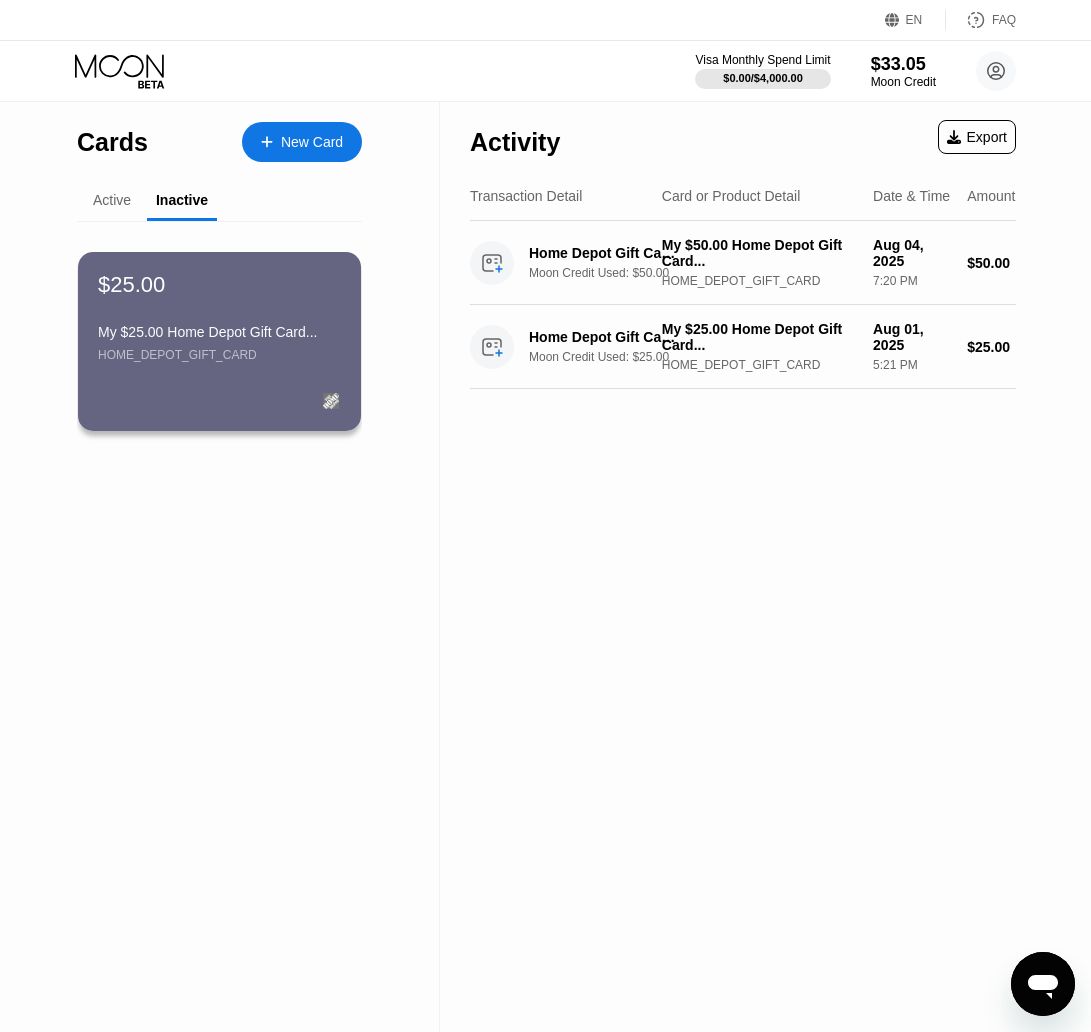 click on "Active" at bounding box center (112, 200) 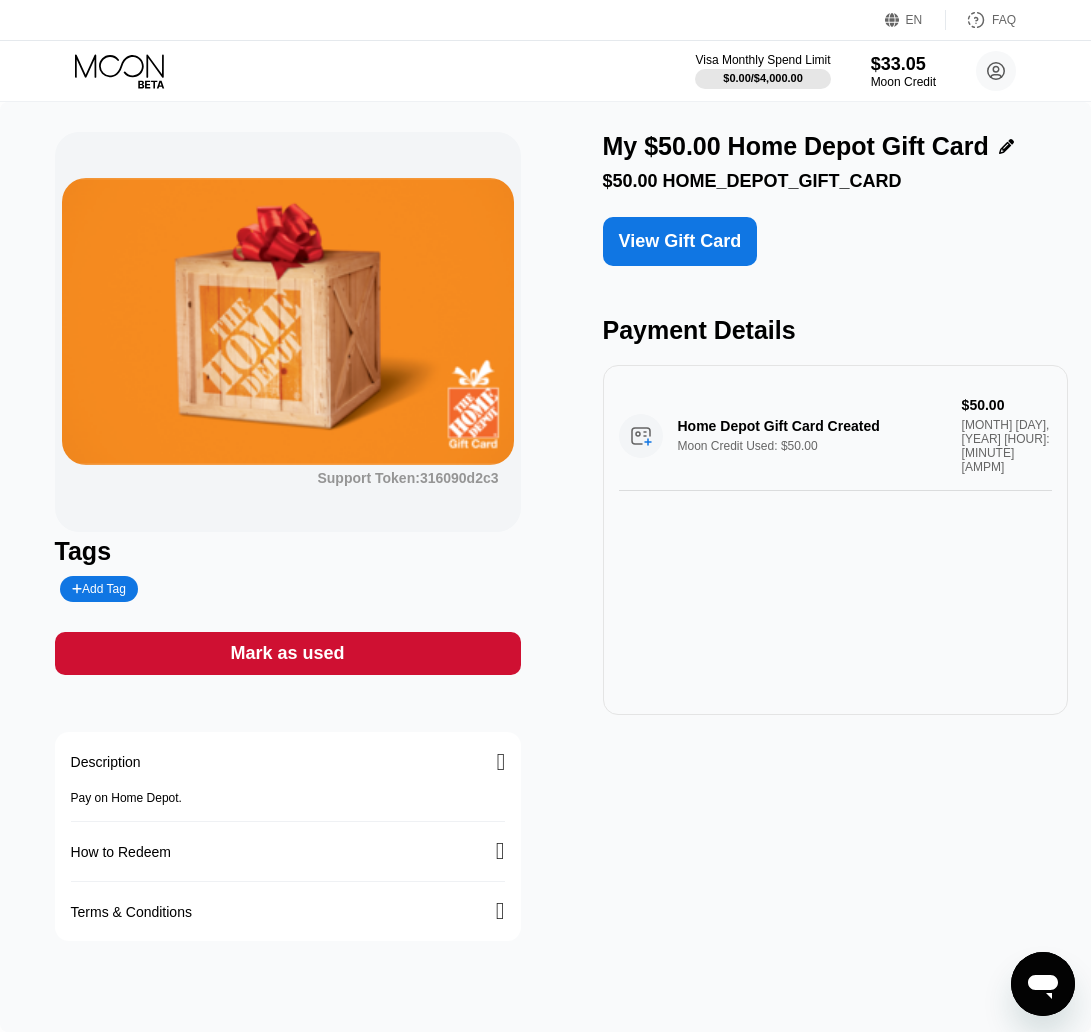 click on "Mark as used" at bounding box center (287, 653) 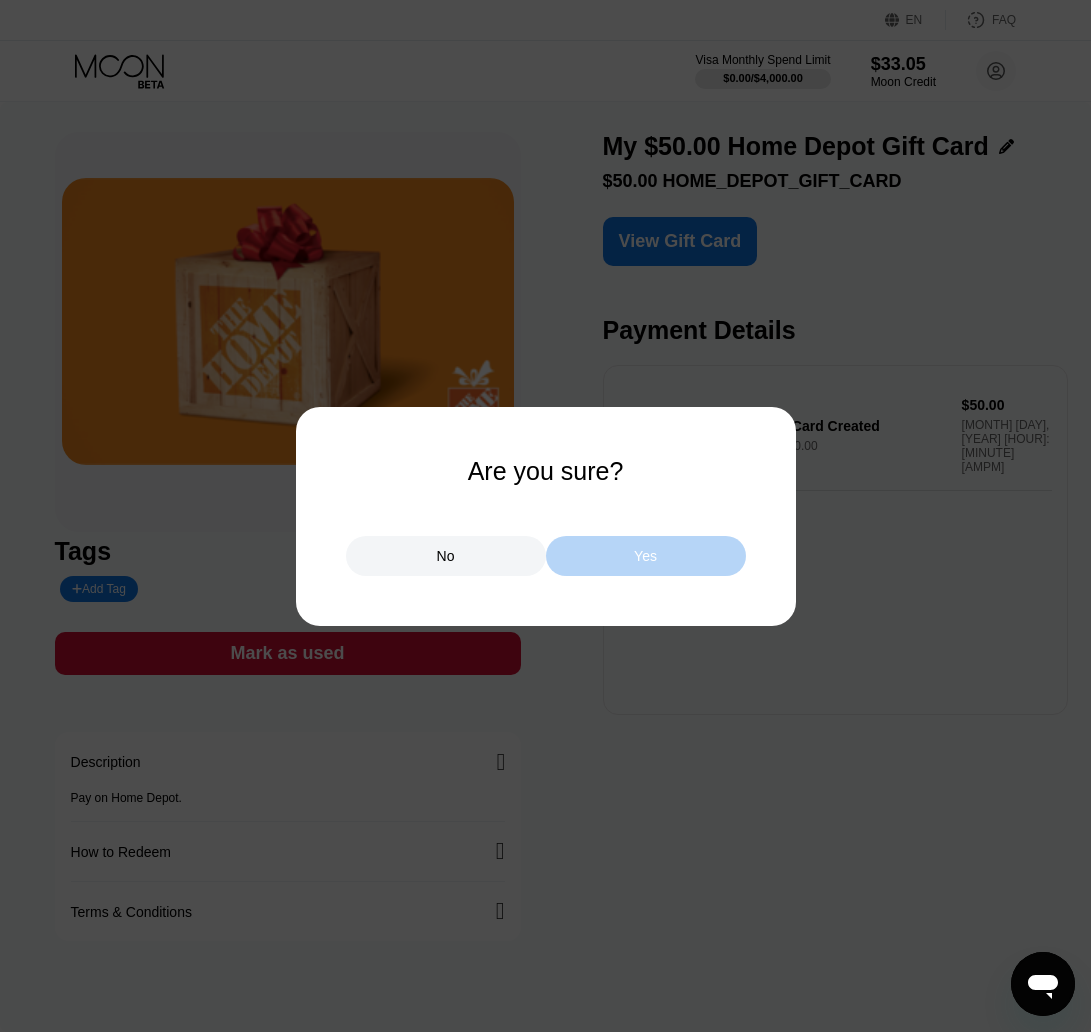 click on "Yes" at bounding box center [645, 556] 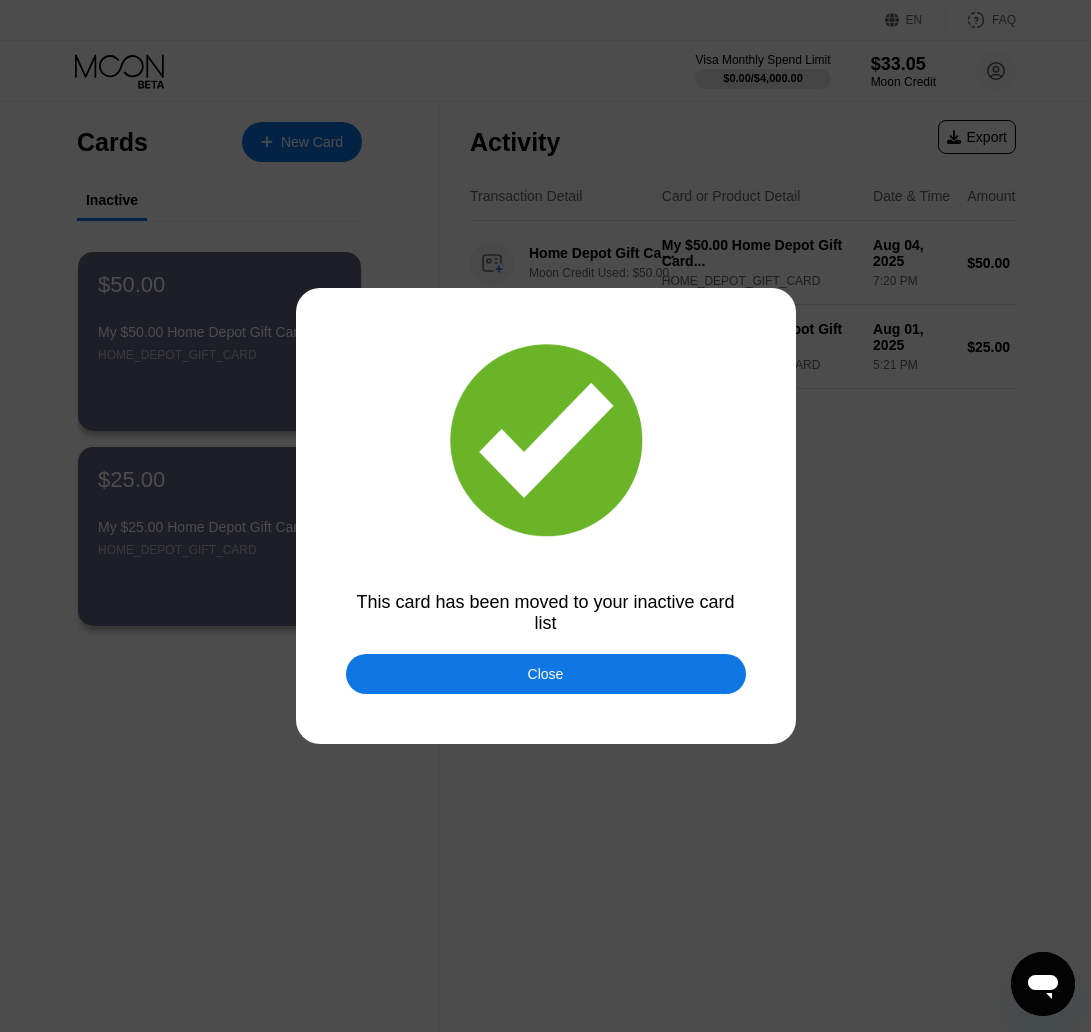 click on "Close" at bounding box center [546, 674] 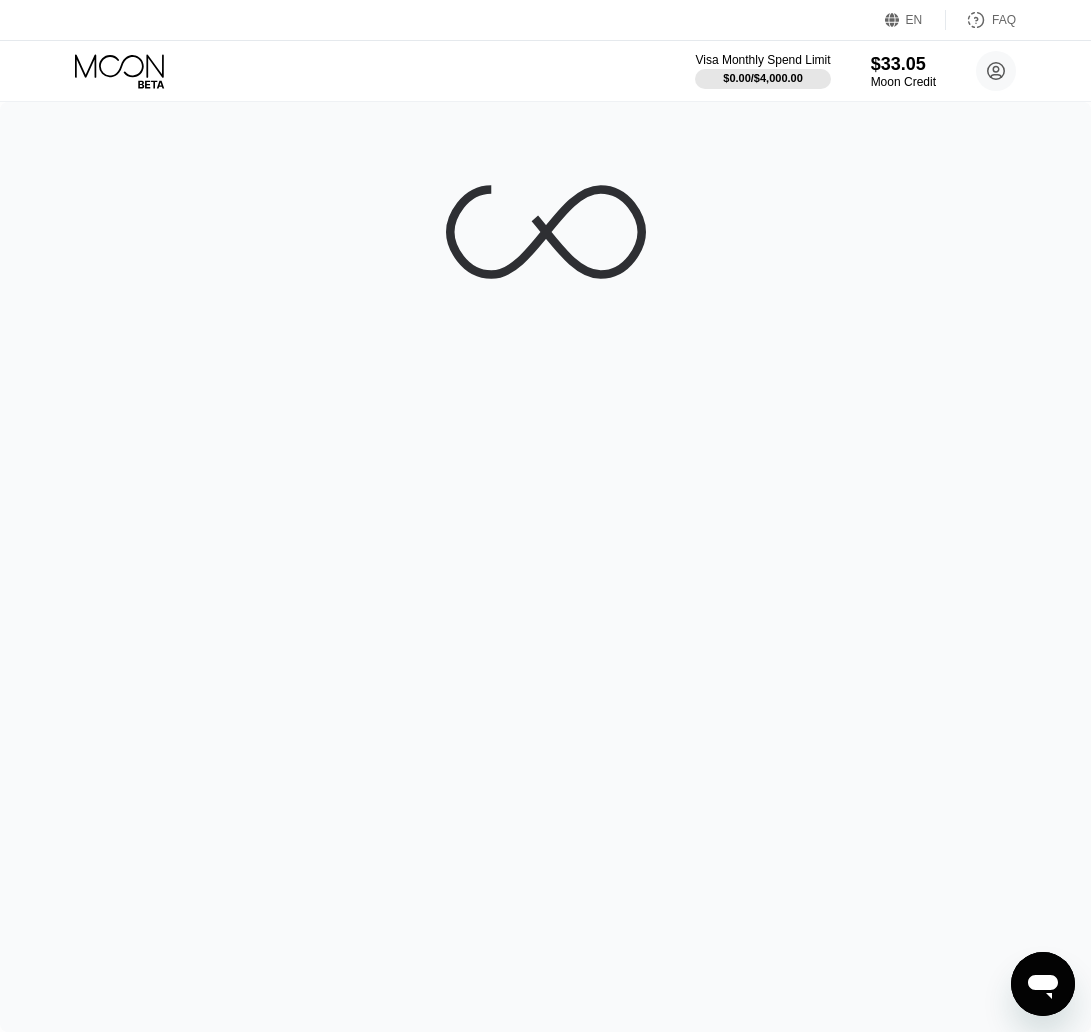 click at bounding box center (545, 567) 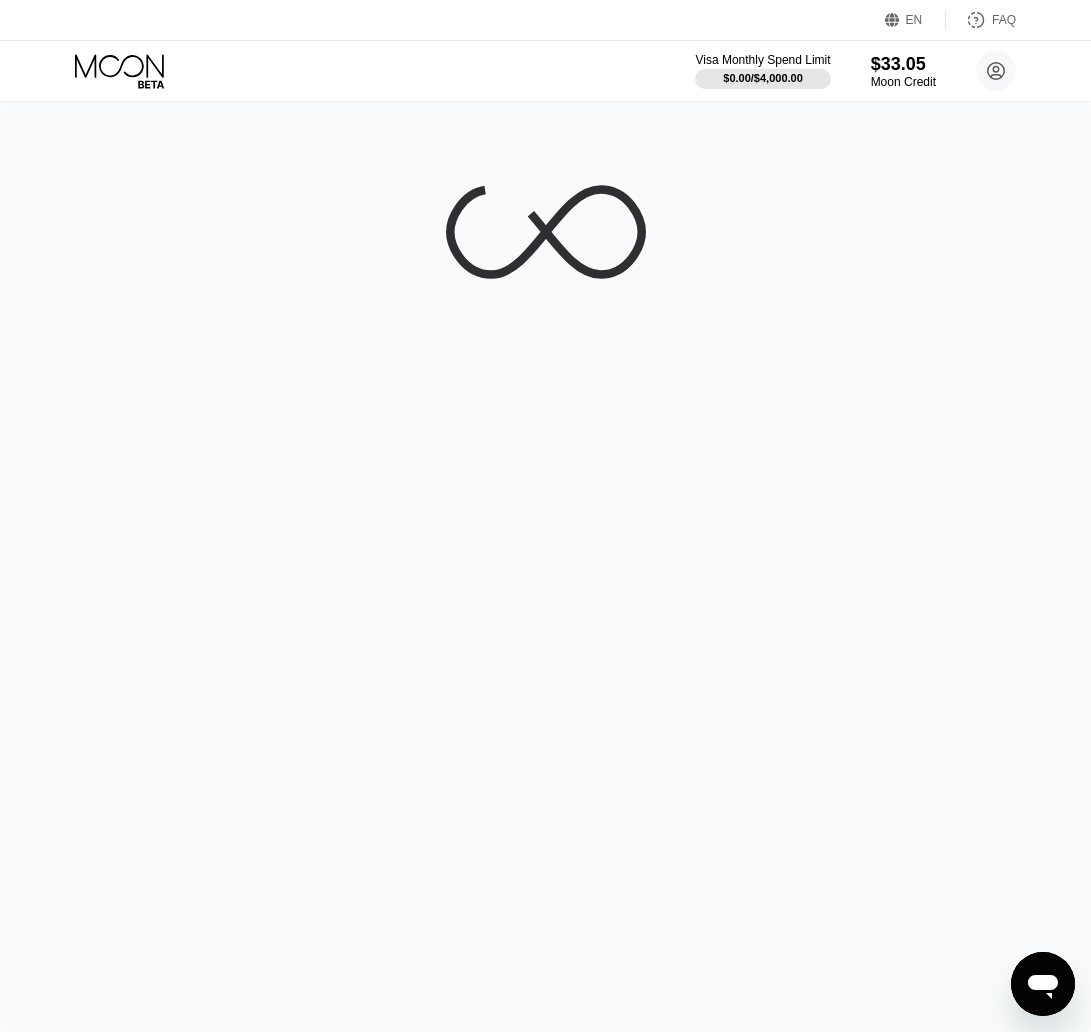 click at bounding box center [545, 567] 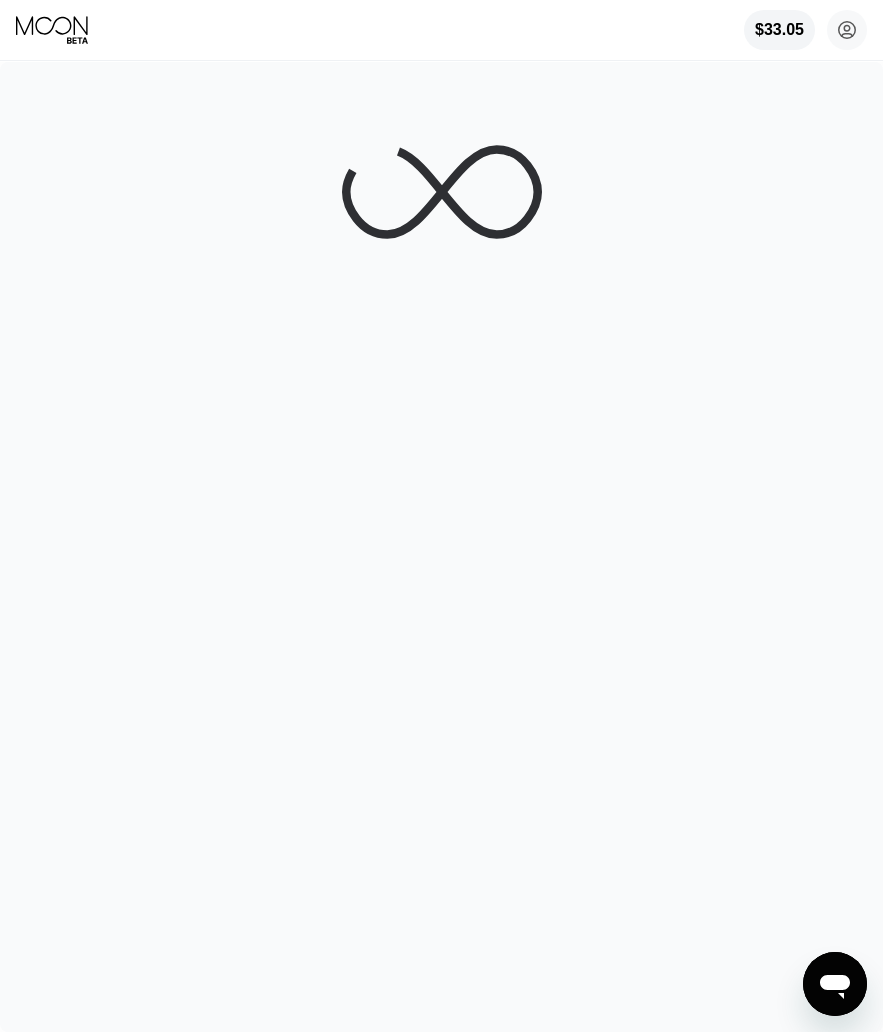 click at bounding box center (441, 547) 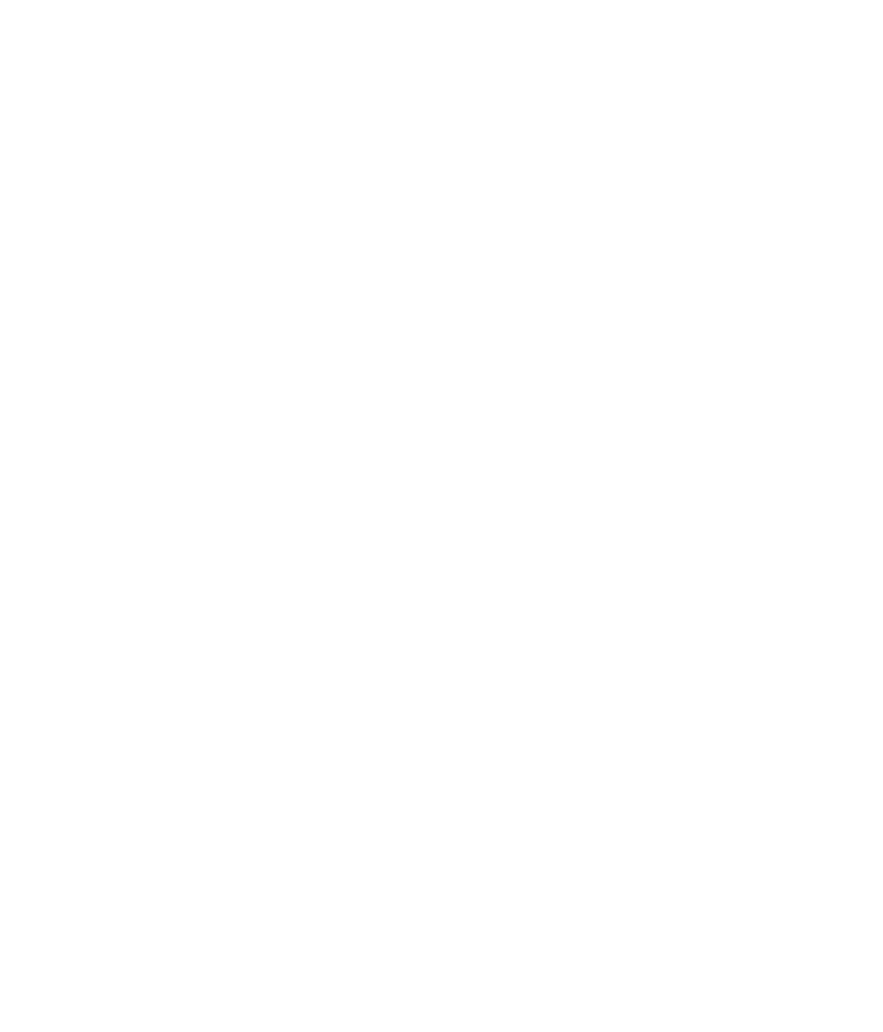scroll, scrollTop: 0, scrollLeft: 0, axis: both 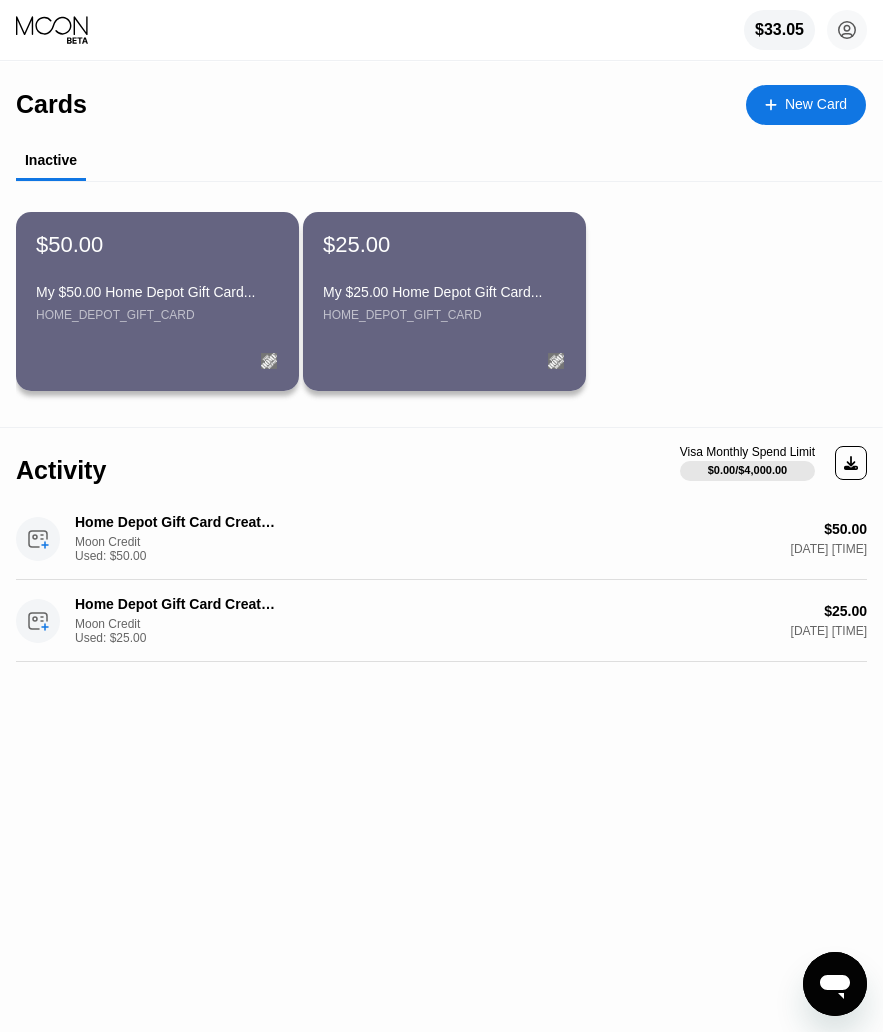 click on "$50.00 My $50.00 Home Depot Gift Card... HOME_DEPOT_GIFT_CARD $25.00 My $25.00 Home Depot Gift Card... HOME_DEPOT_GIFT_CARD" at bounding box center (449, 301) 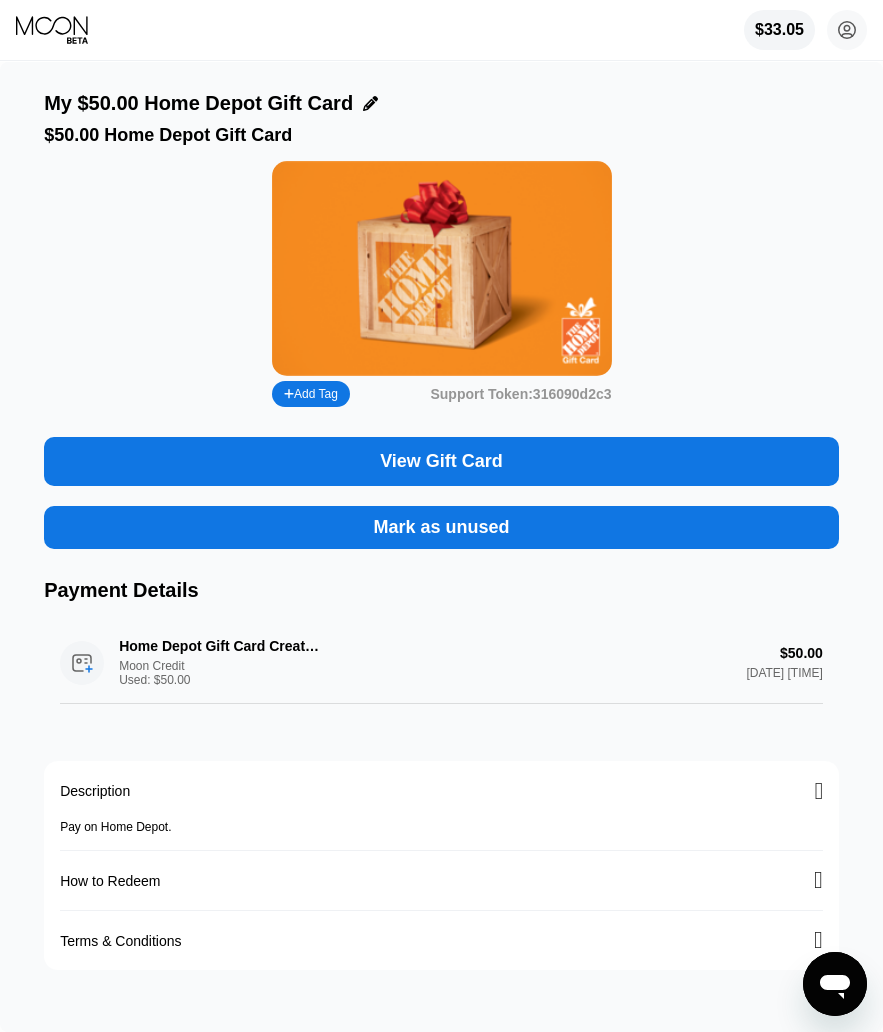 click on "Mark as unused" at bounding box center [441, 527] 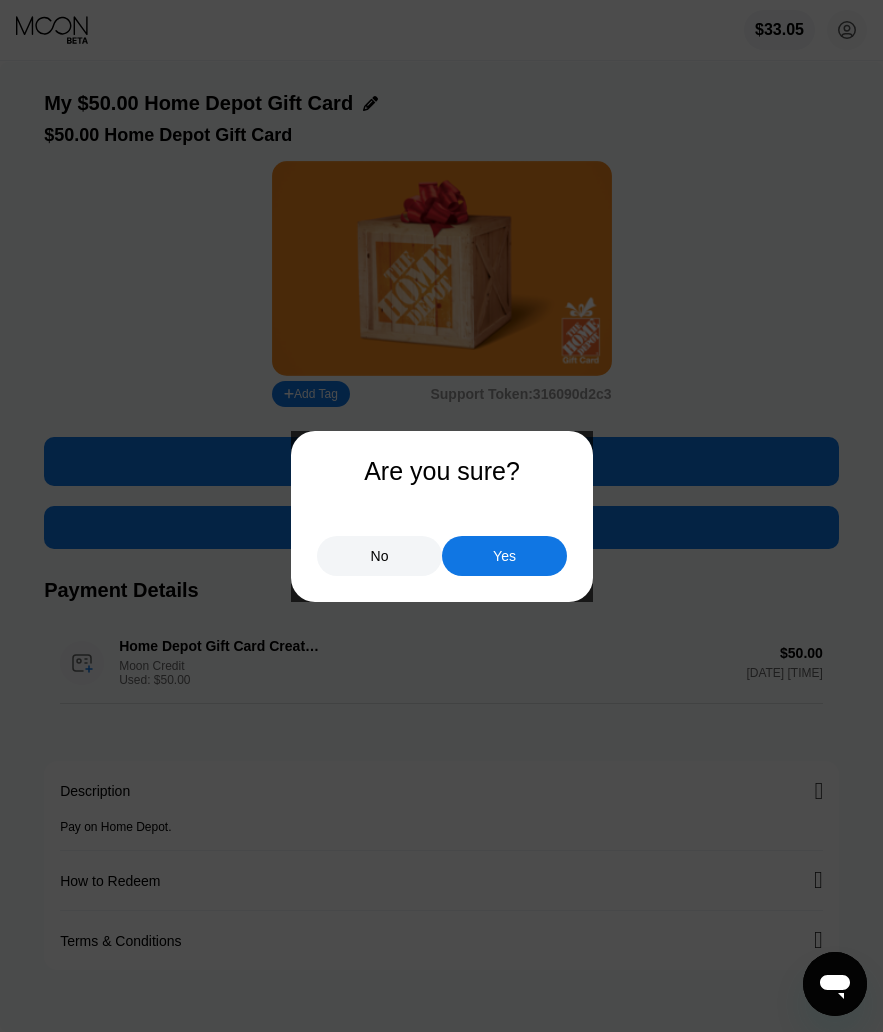click on "Yes" at bounding box center [504, 556] 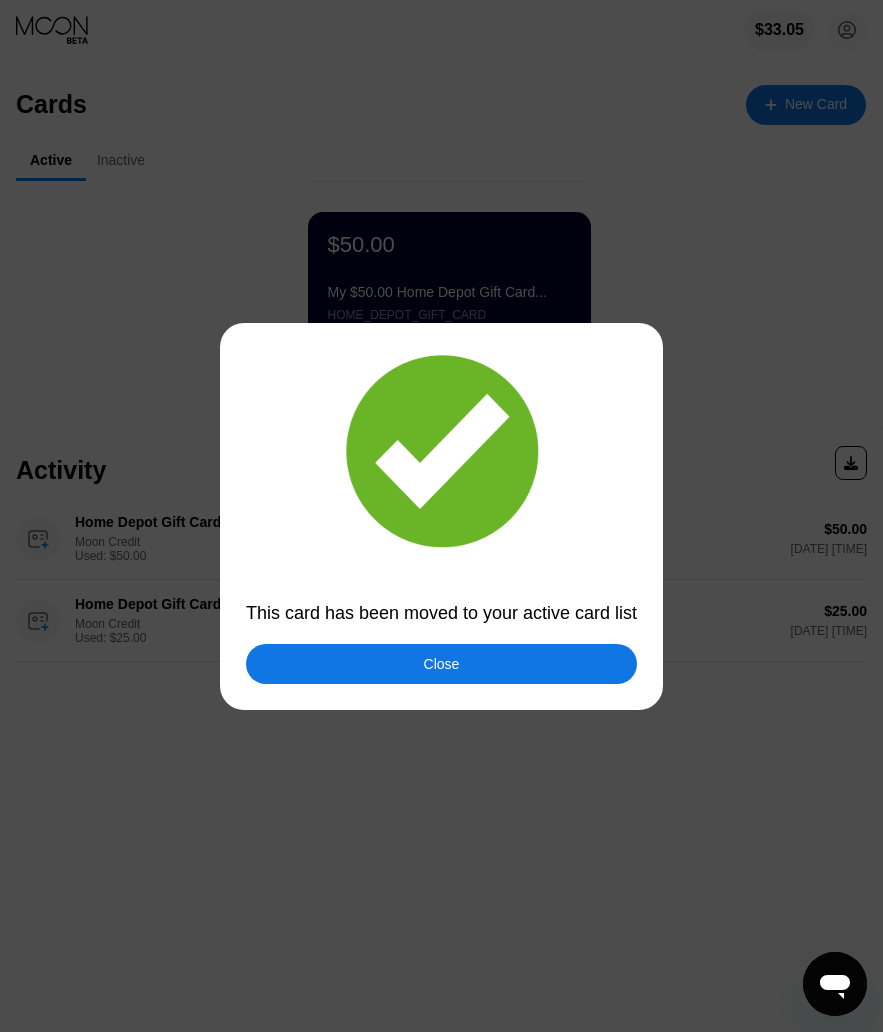 click on "Close" at bounding box center (441, 664) 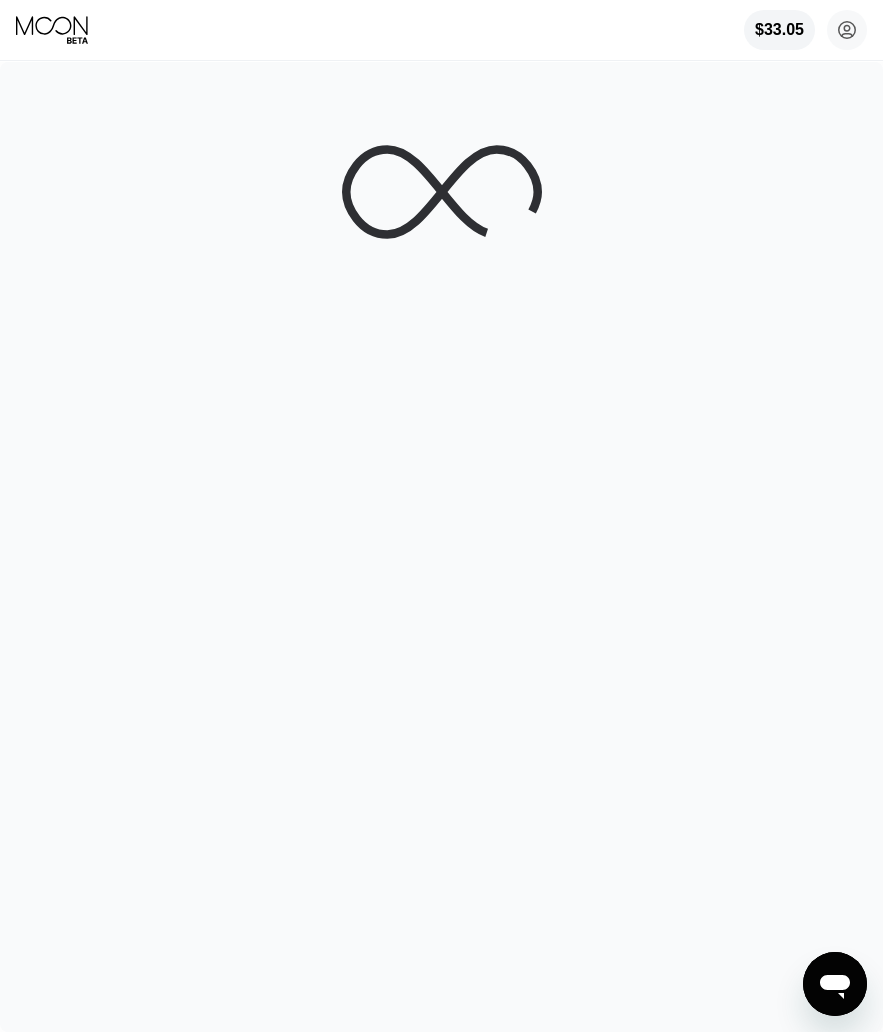 click at bounding box center (441, 547) 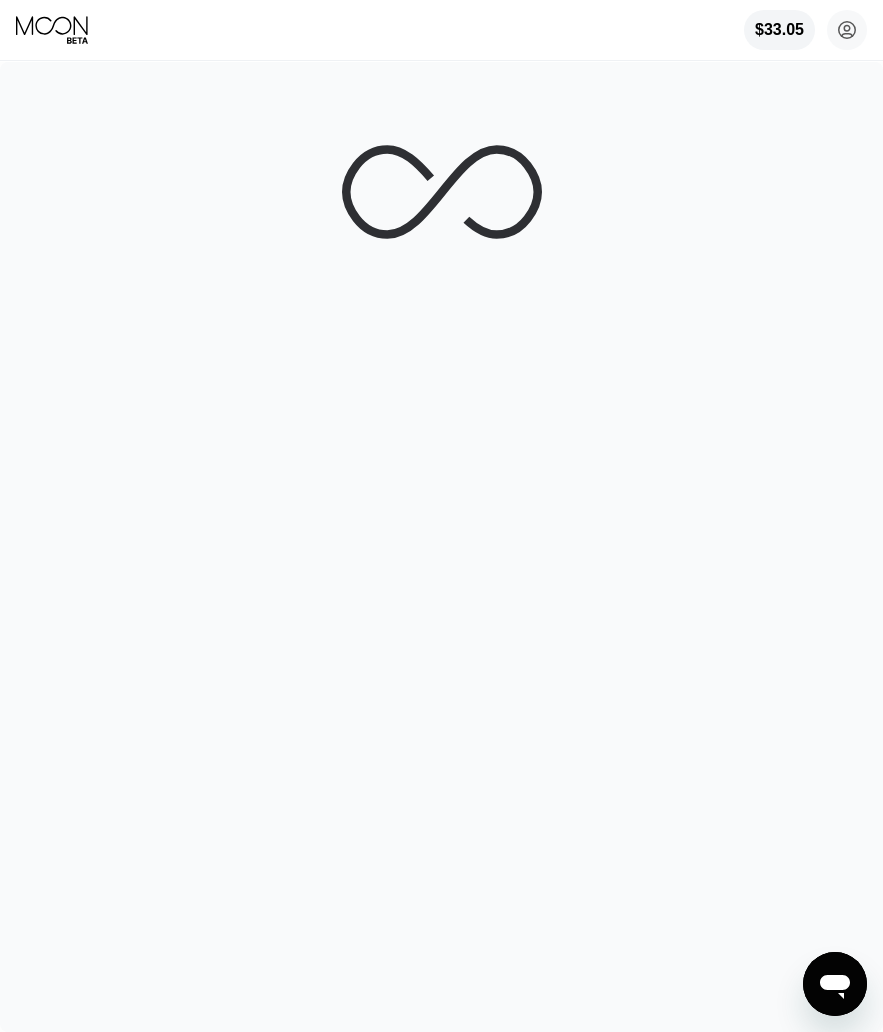 click at bounding box center (441, 547) 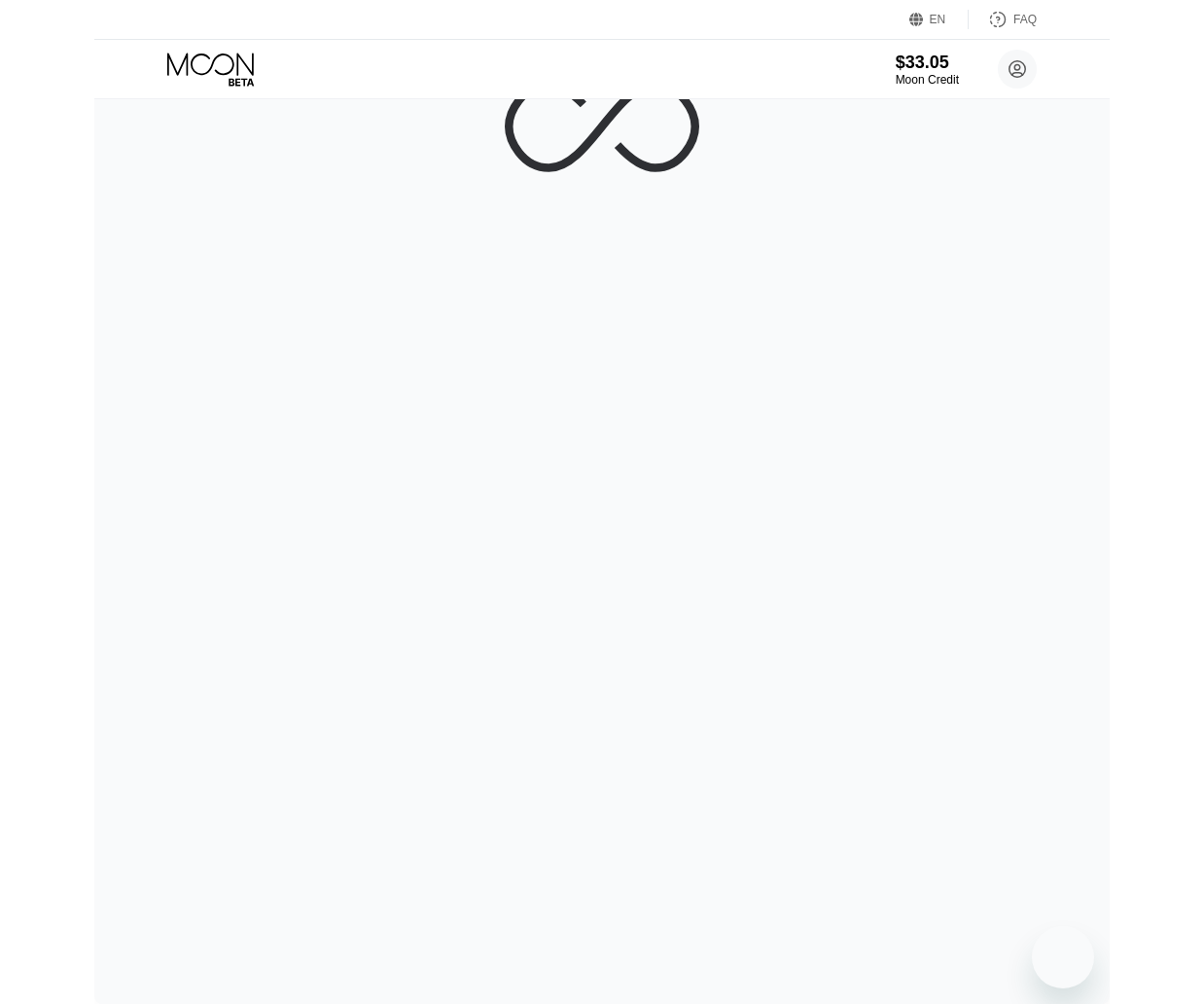 scroll, scrollTop: 0, scrollLeft: 0, axis: both 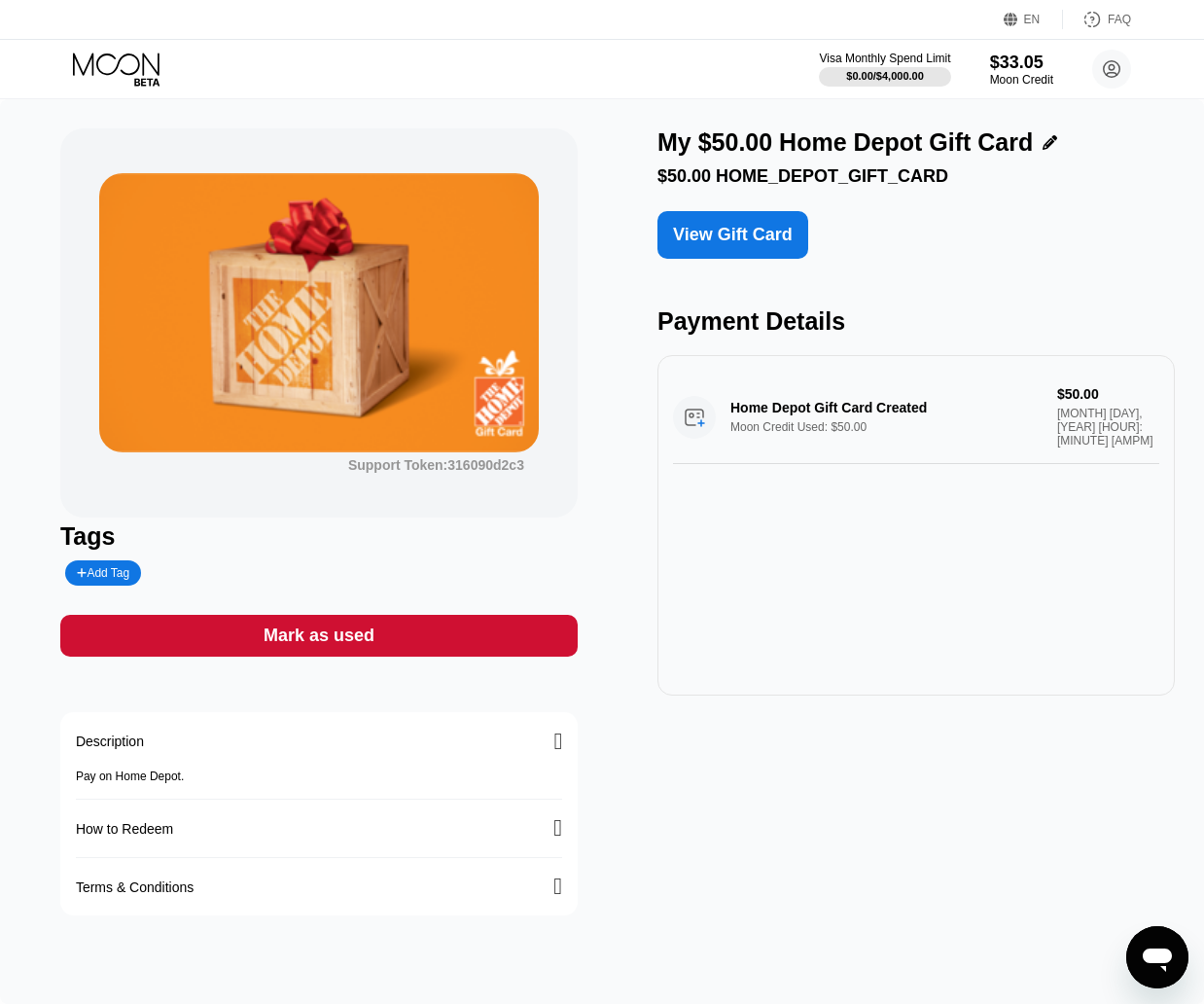 click 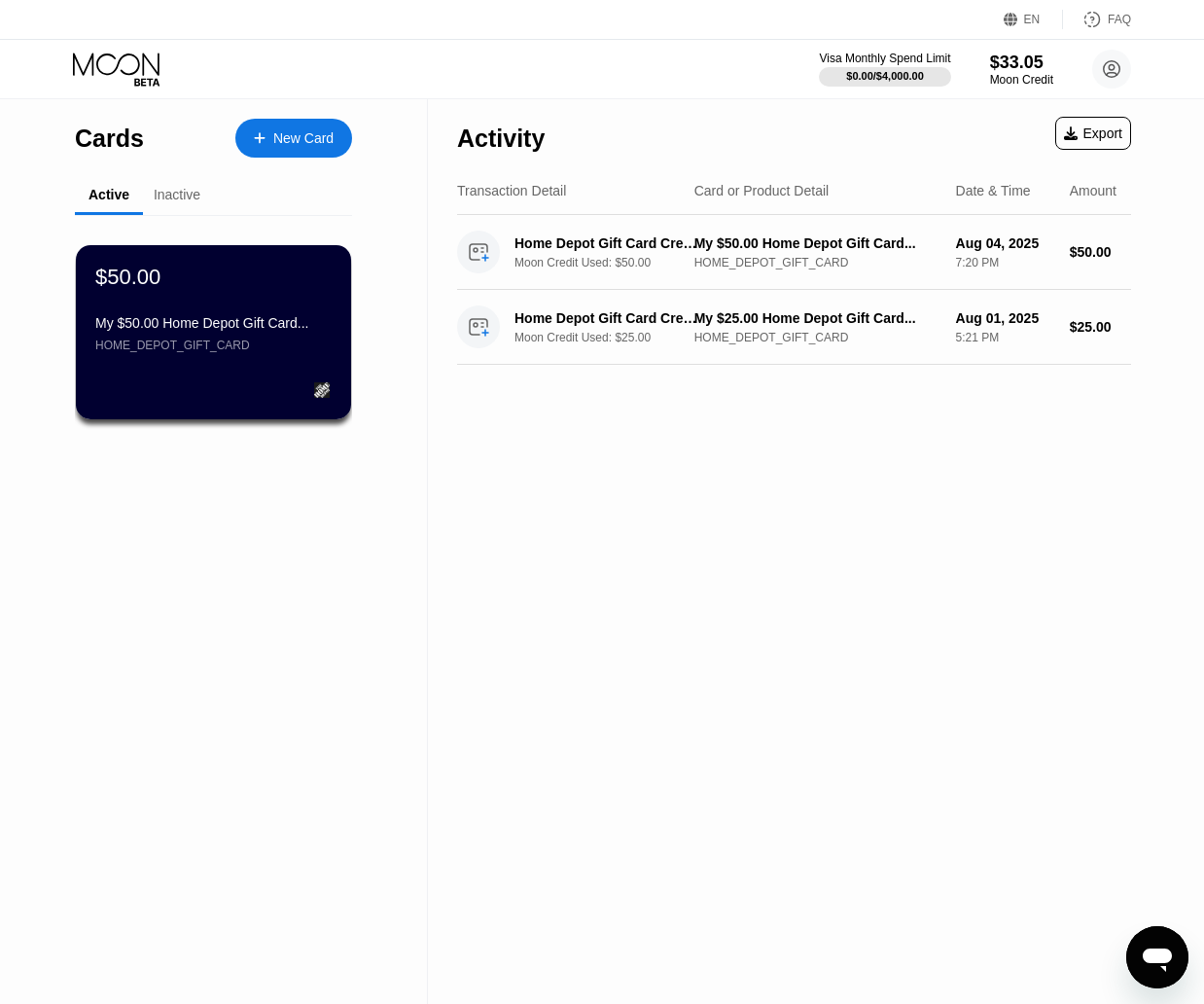 click on "Activity Export Transaction Detail Card or Product Detail Date & Time Amount Home Depot Gift Card Created Moon Credit Used: $50.00 My $50.00 Home Depot Gift Card... HOME_DEPOT_GIFT_CARD [MONTH] [DAY], [YEAR] [HOUR]:[MINUTE] [AMPM] $50.00 Home Depot Gift Card Created Moon Credit Used: $25.00 My $25.00 Home Depot Gift Card... HOME_DEPOT_GIFT_CARD [MONTH] [DAY], [YEAR] [HOUR]:[MINUTE] [AMPM] $25.00" at bounding box center (794, 552) 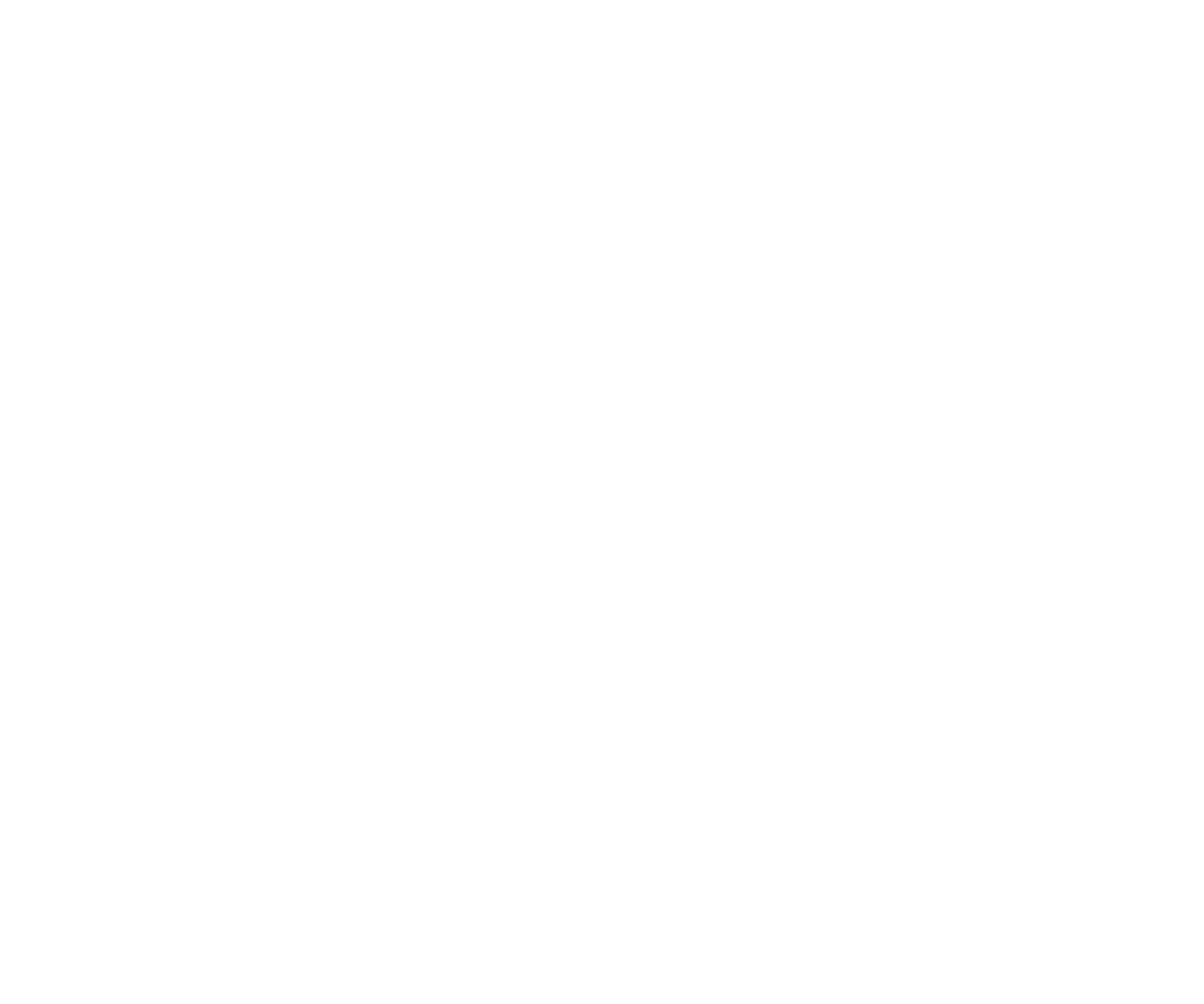 scroll, scrollTop: 0, scrollLeft: 0, axis: both 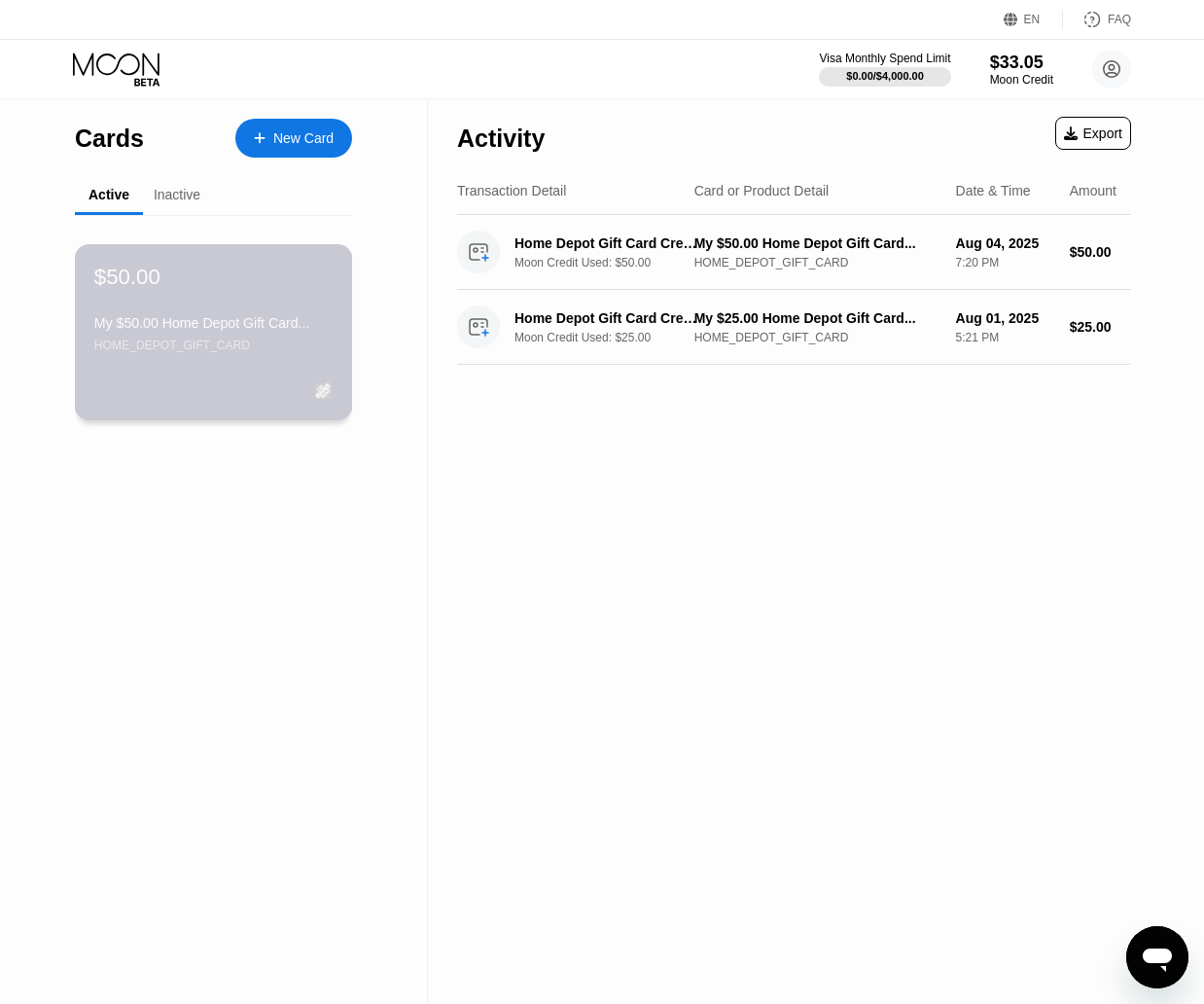 click on "$50.00 My $50.00 Home Depot Gift Card... HOME_DEPOT_GIFT_CARD" at bounding box center [213, 307] 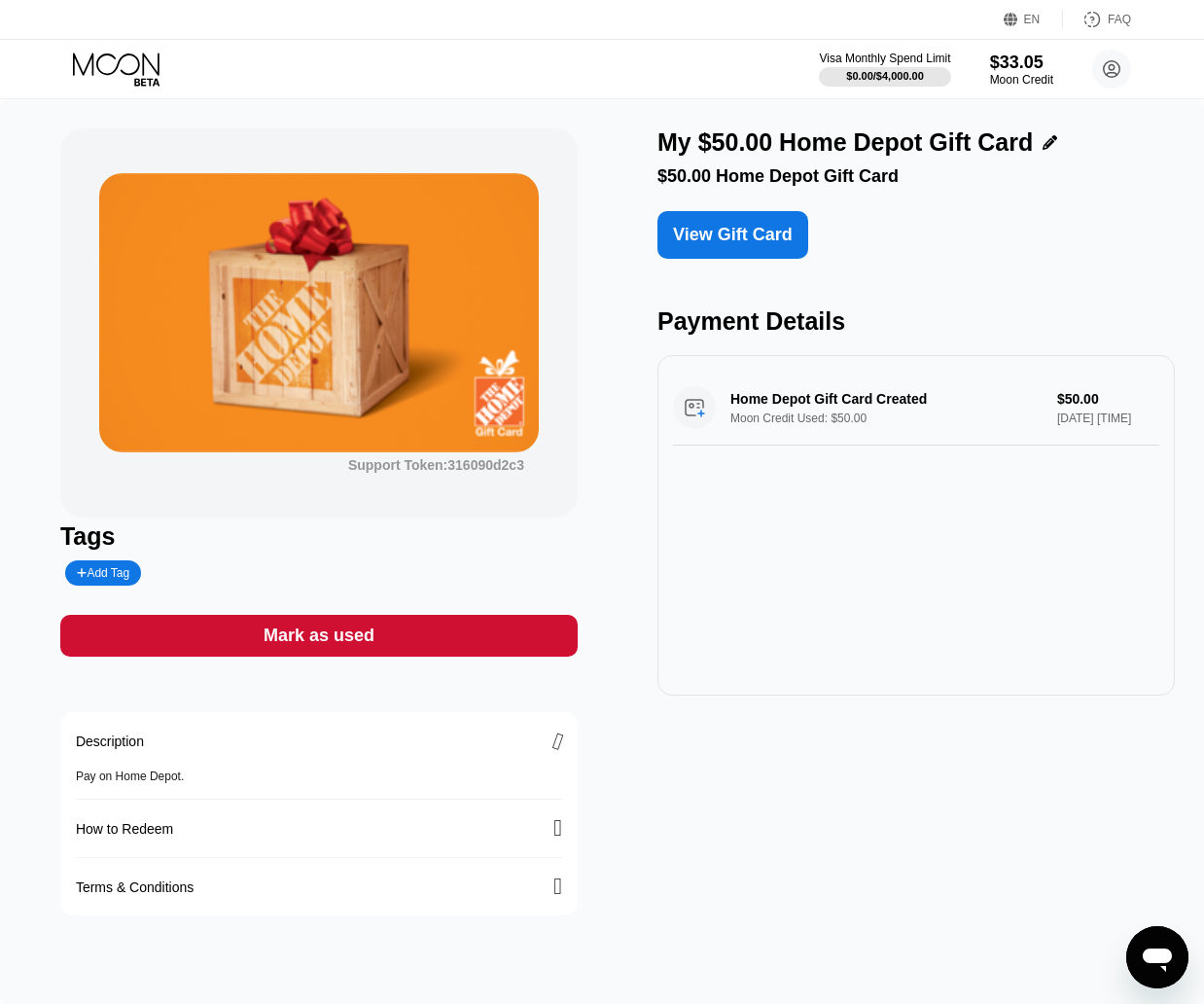 click on "Mark as used" at bounding box center (319, 635) 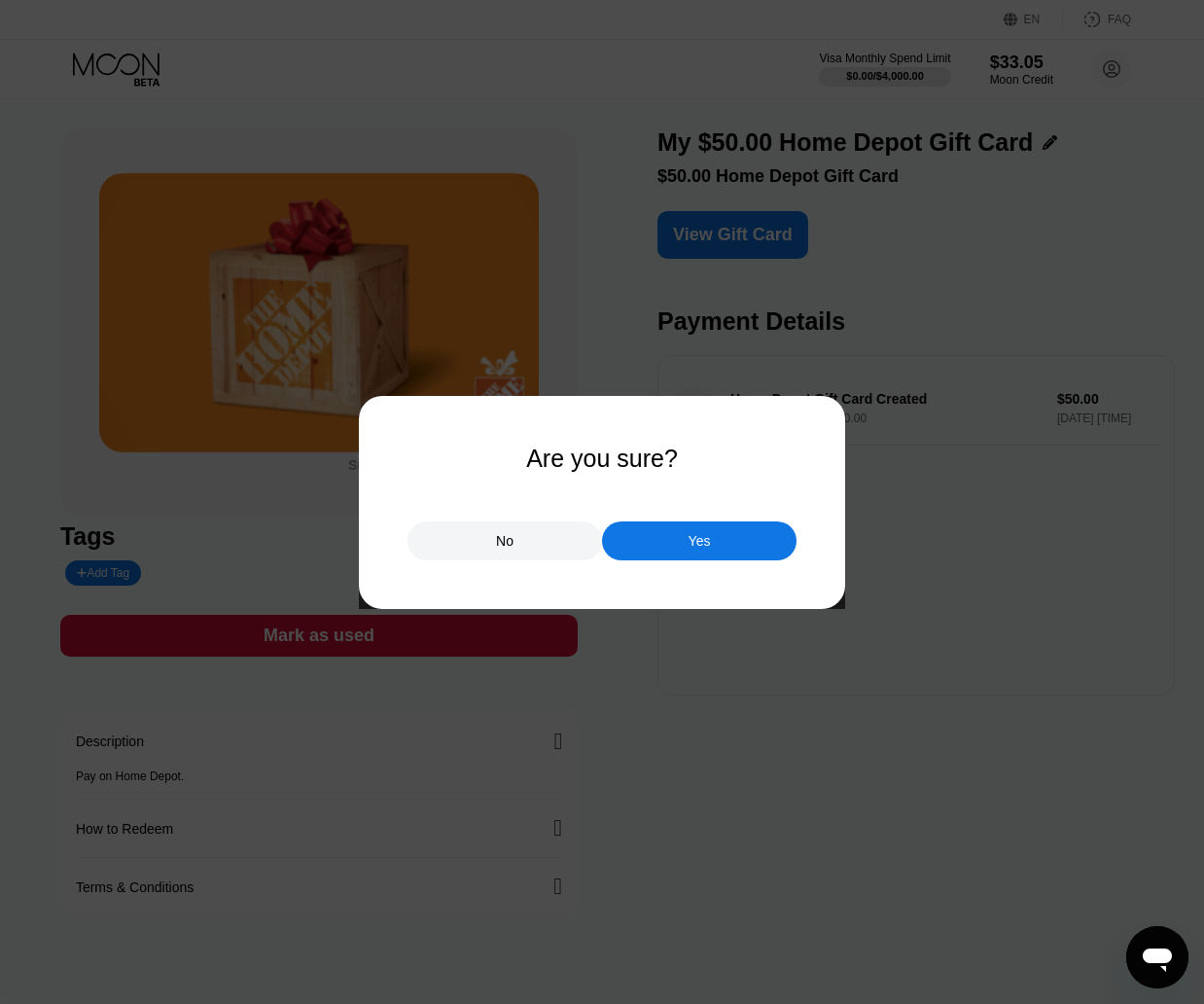 click on "Yes" at bounding box center (699, 541) 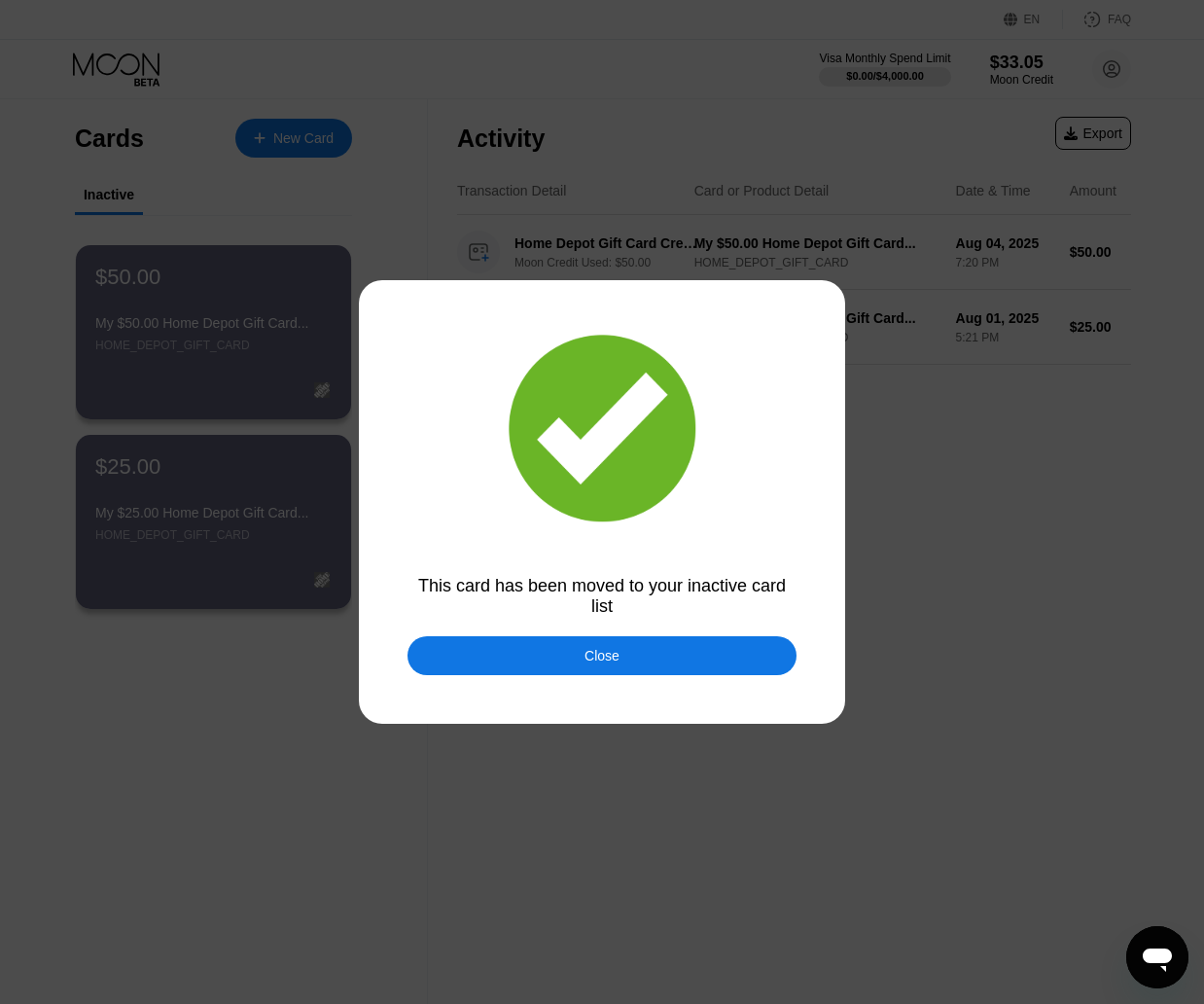 drag, startPoint x: 481, startPoint y: 651, endPoint x: 213, endPoint y: 206, distance: 519.4699 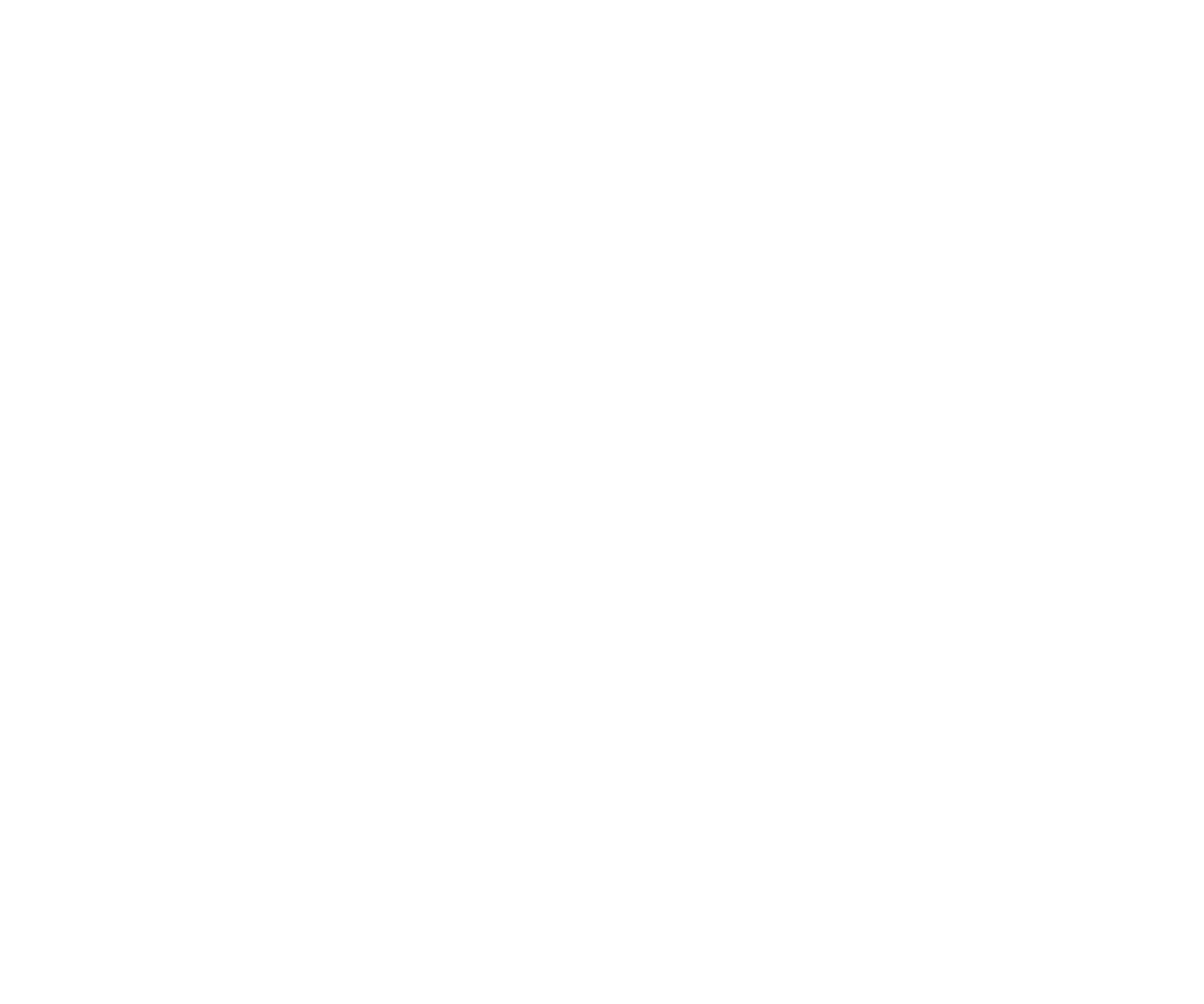scroll, scrollTop: 0, scrollLeft: 0, axis: both 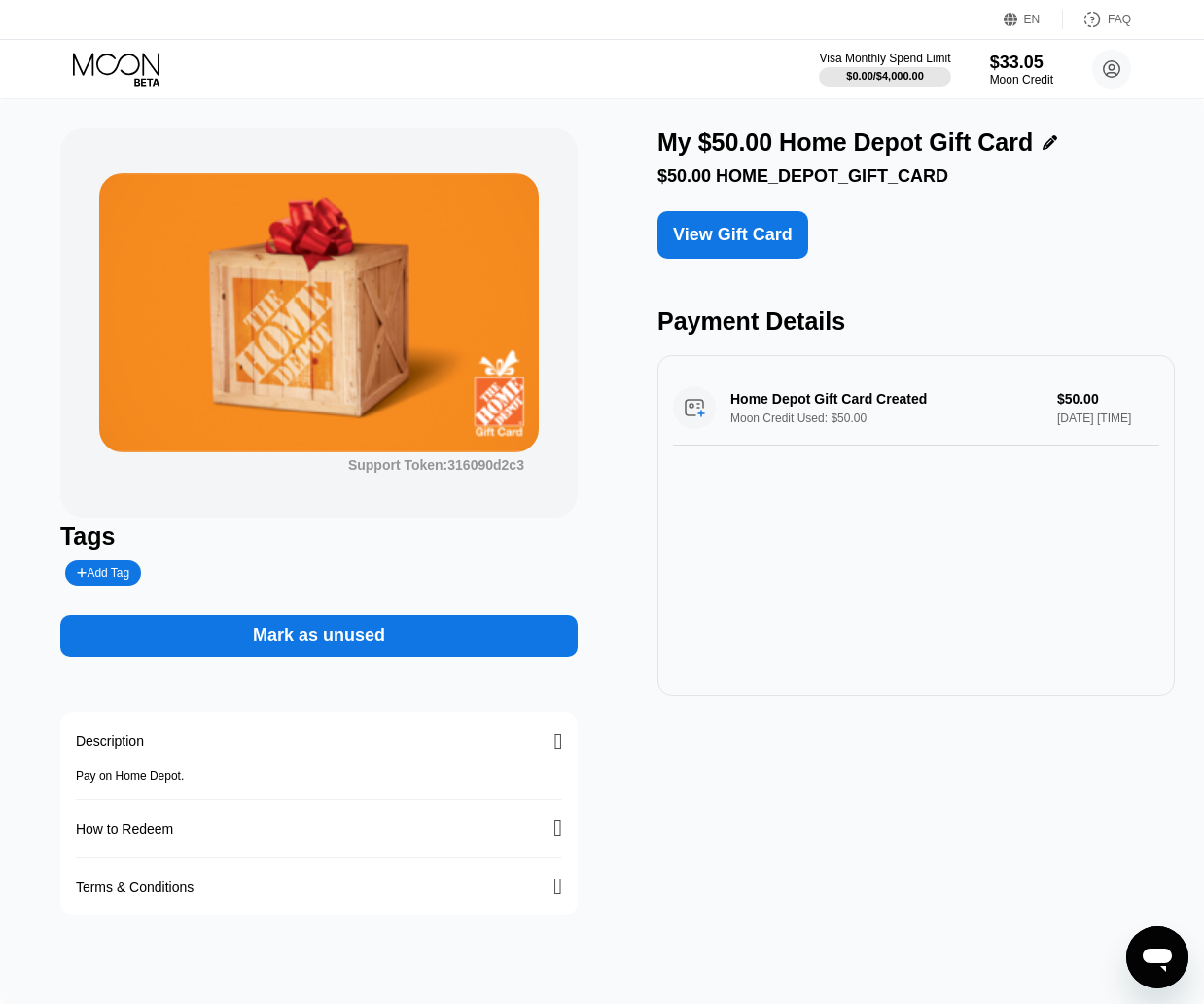 click 